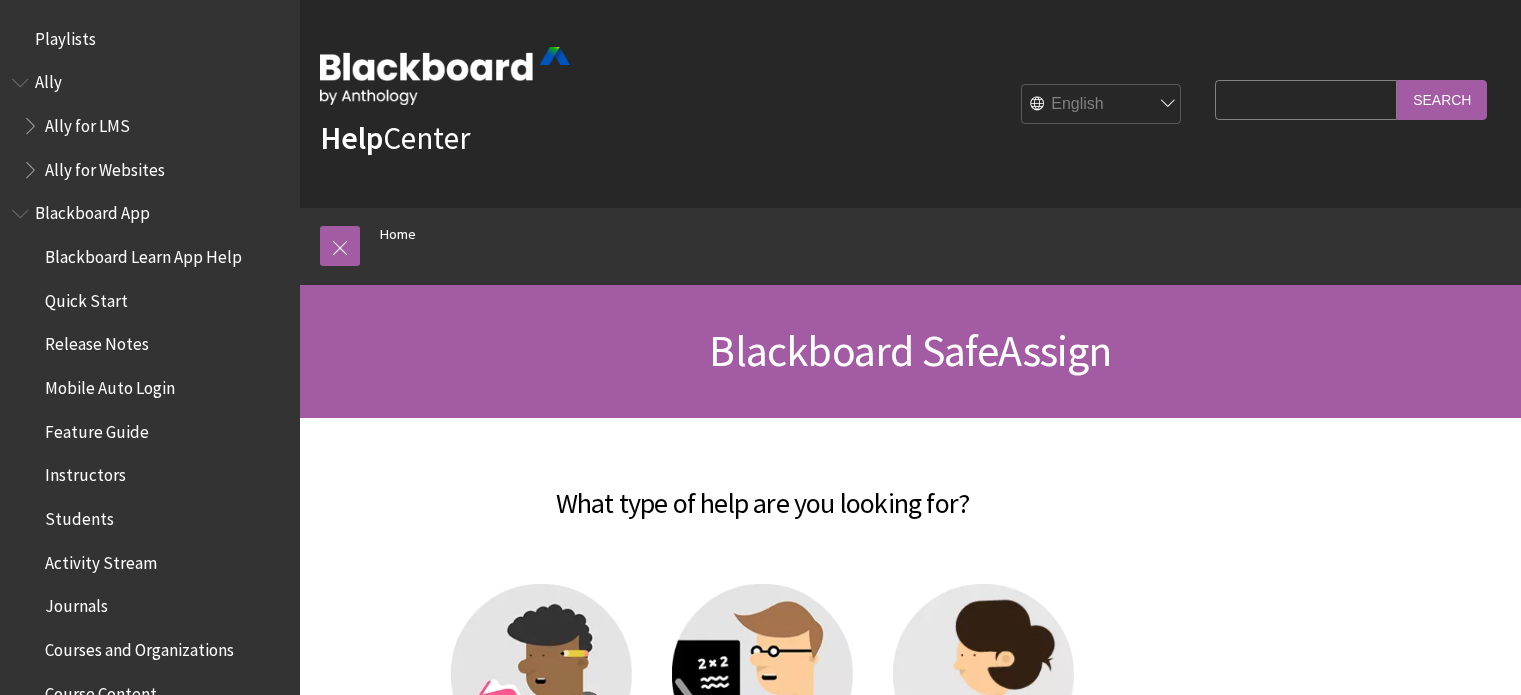 scroll, scrollTop: 0, scrollLeft: 0, axis: both 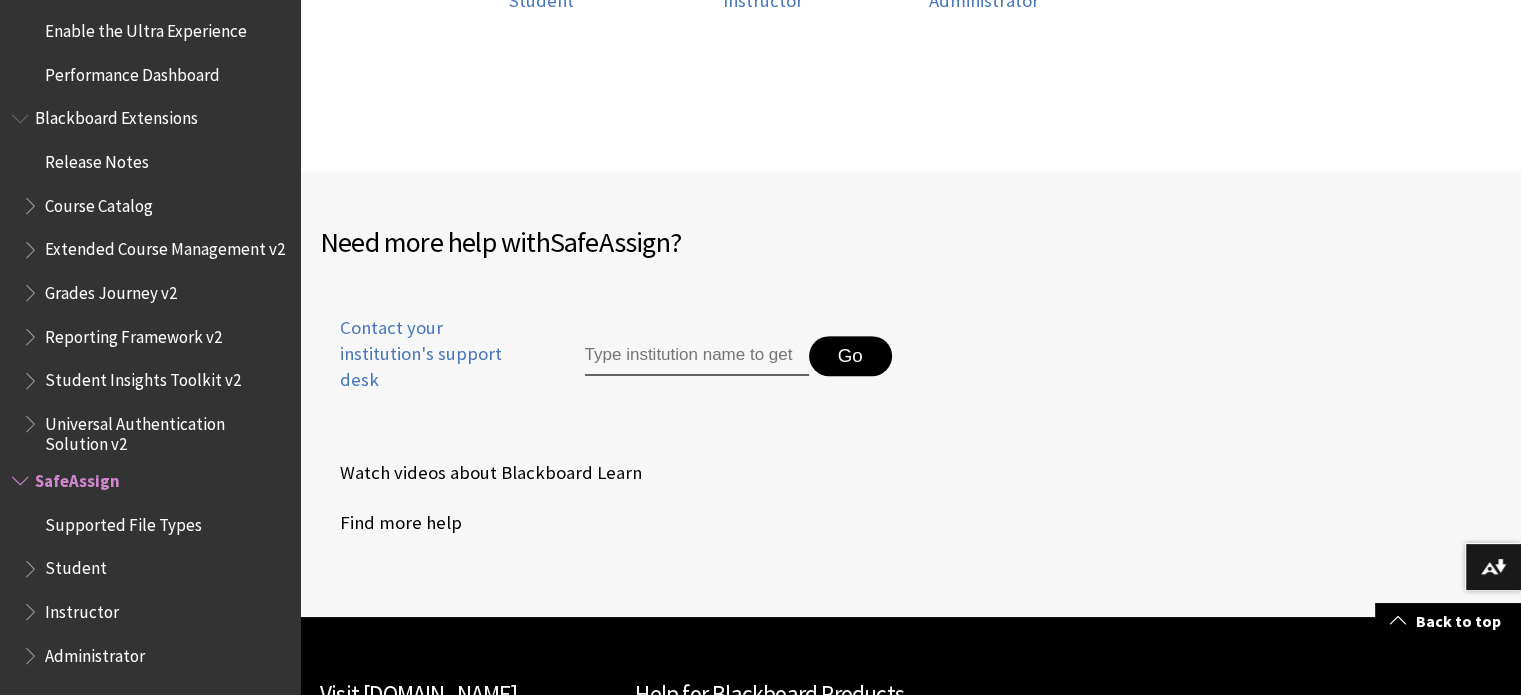 click at bounding box center [697, 356] 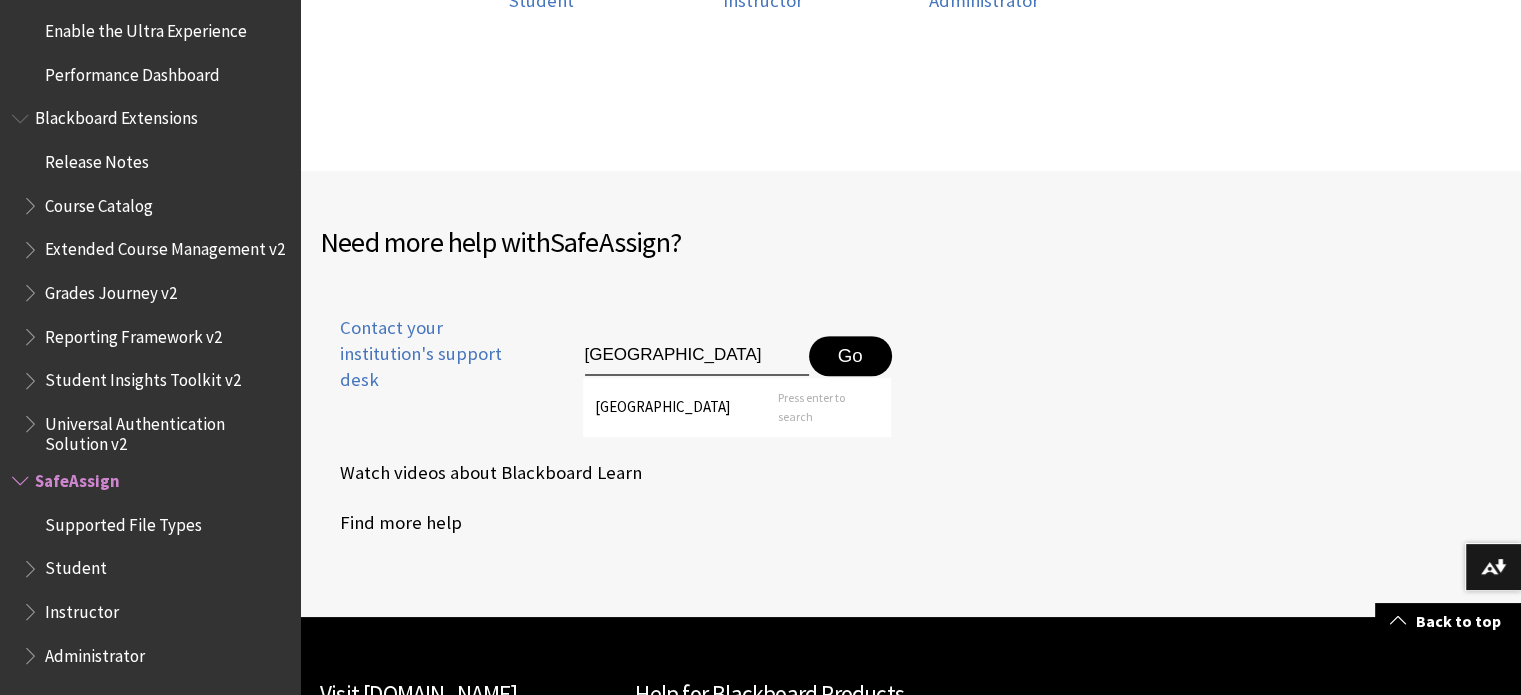 click on "Go" at bounding box center [850, 356] 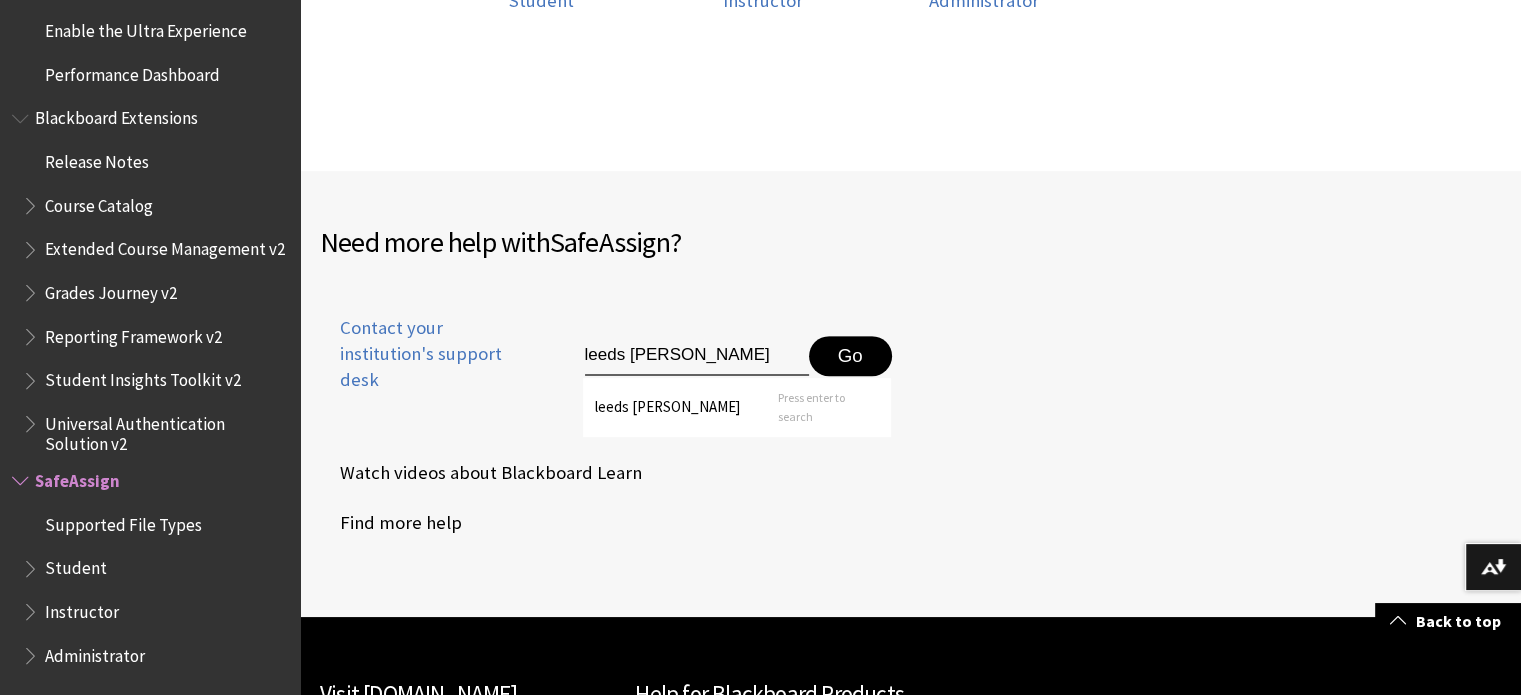 type on "leeds beckett" 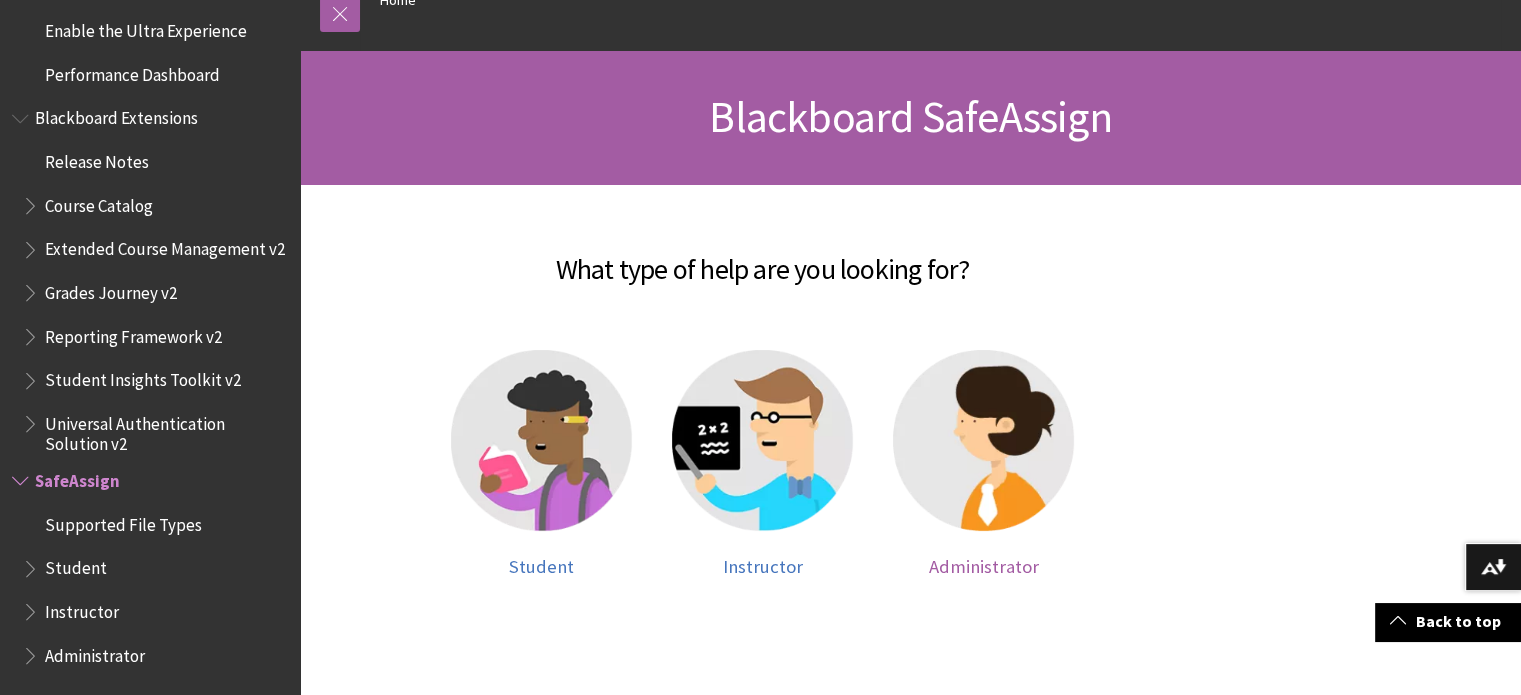 scroll, scrollTop: 200, scrollLeft: 0, axis: vertical 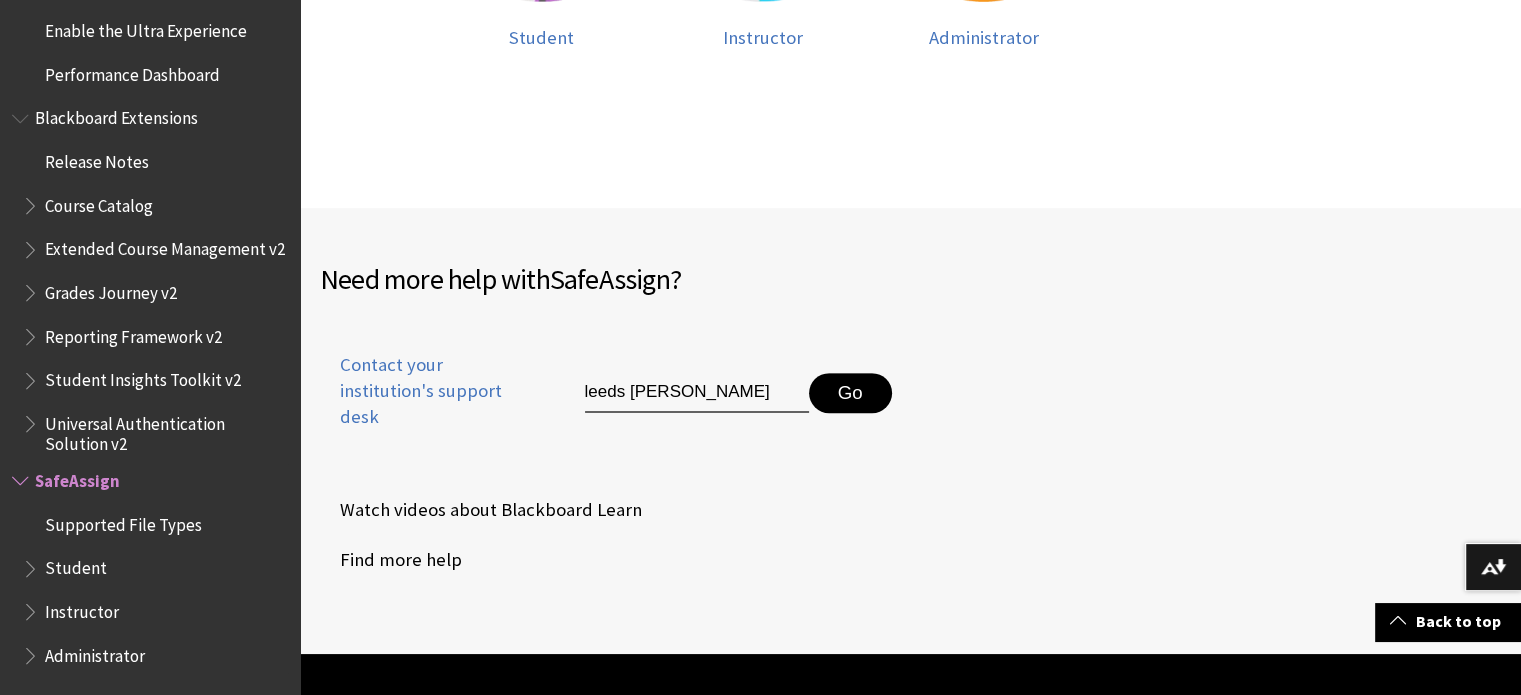 click on "Supported File Types" at bounding box center [123, 521] 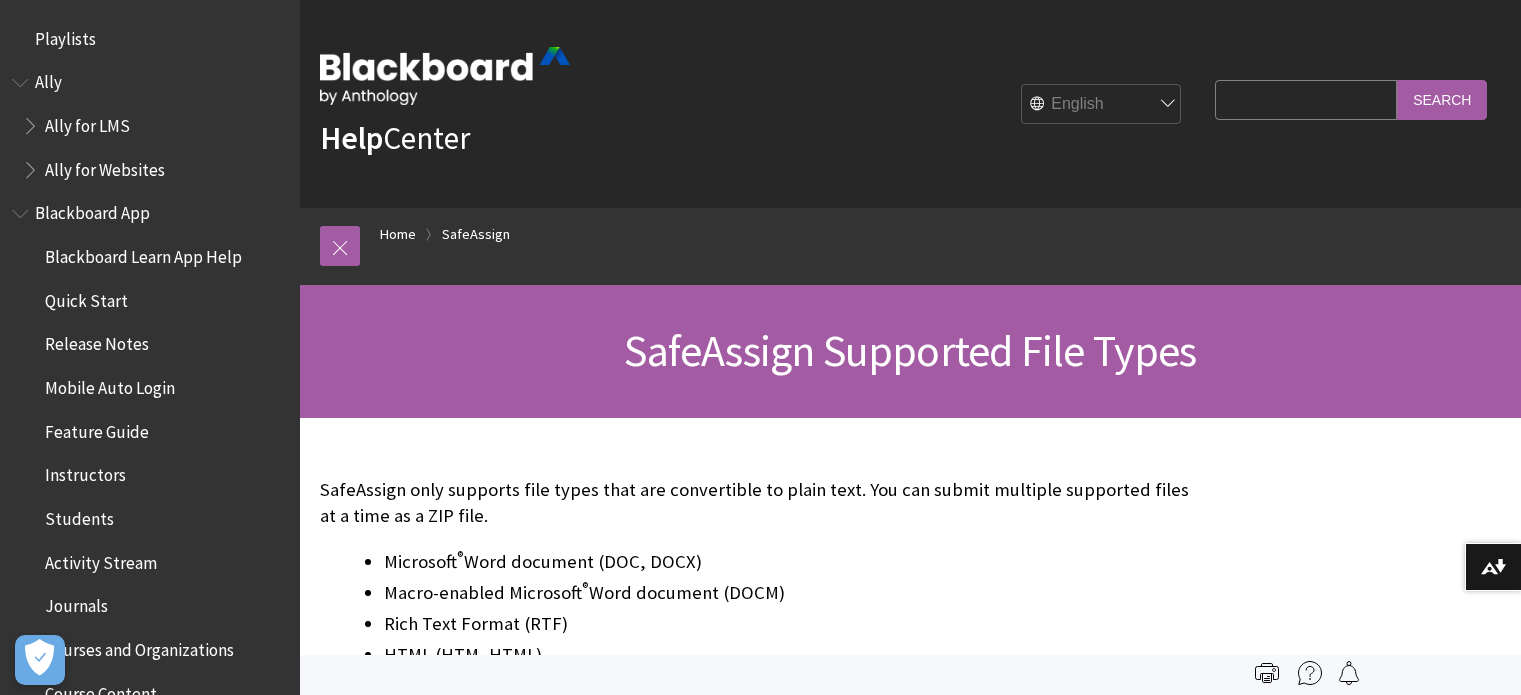 scroll, scrollTop: 100, scrollLeft: 0, axis: vertical 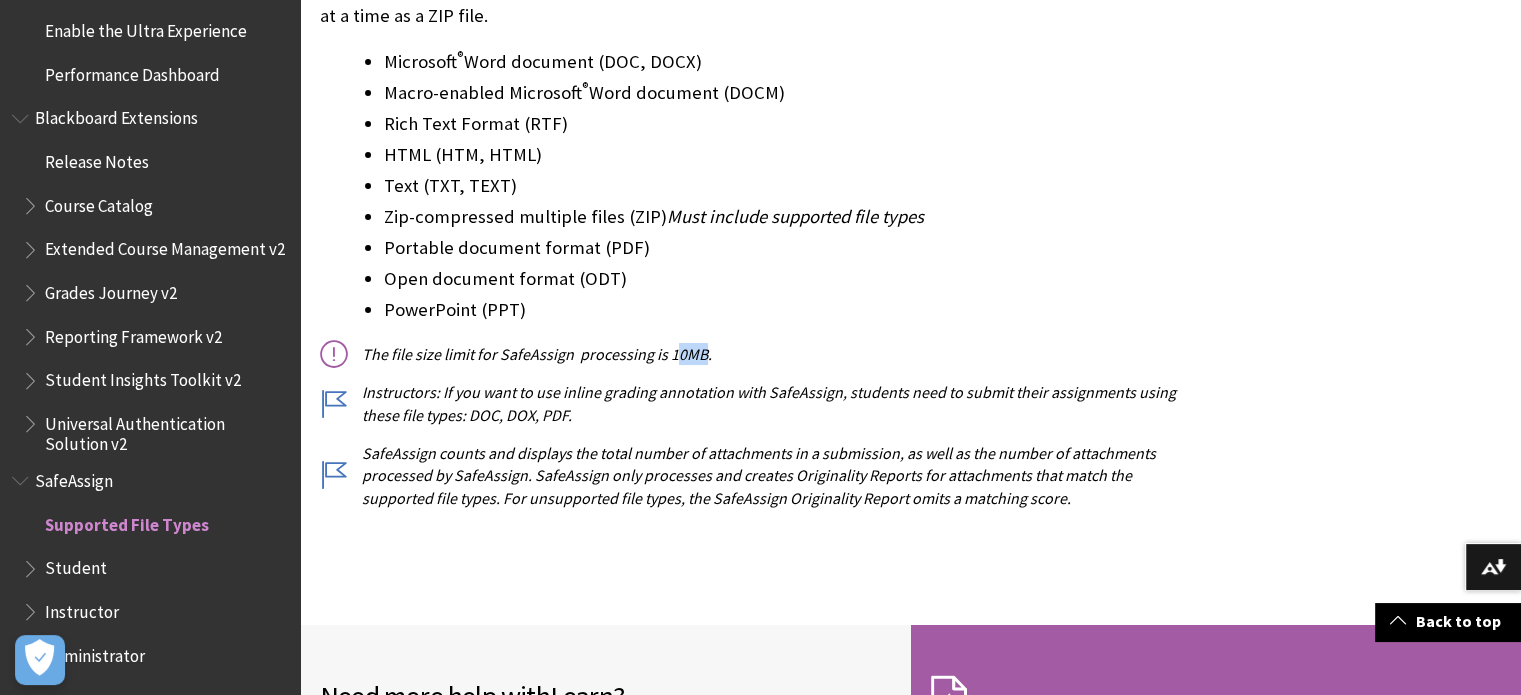 drag, startPoint x: 701, startPoint y: 362, endPoint x: 671, endPoint y: 362, distance: 30 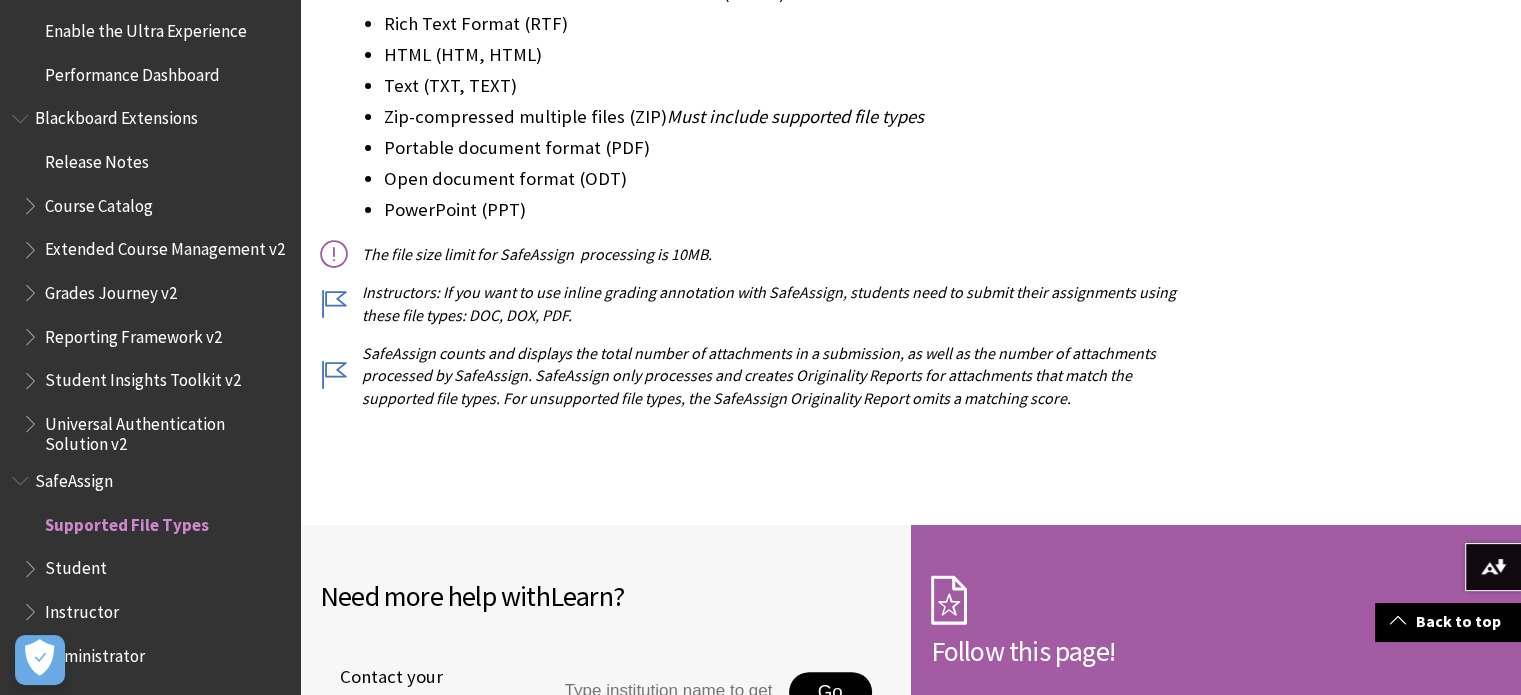 click on "Instructors: If you want to use inline grading annotation with SafeAssign, students need to submit their assignments using these file types: DOC, DOX, PDF." at bounding box center (762, 303) 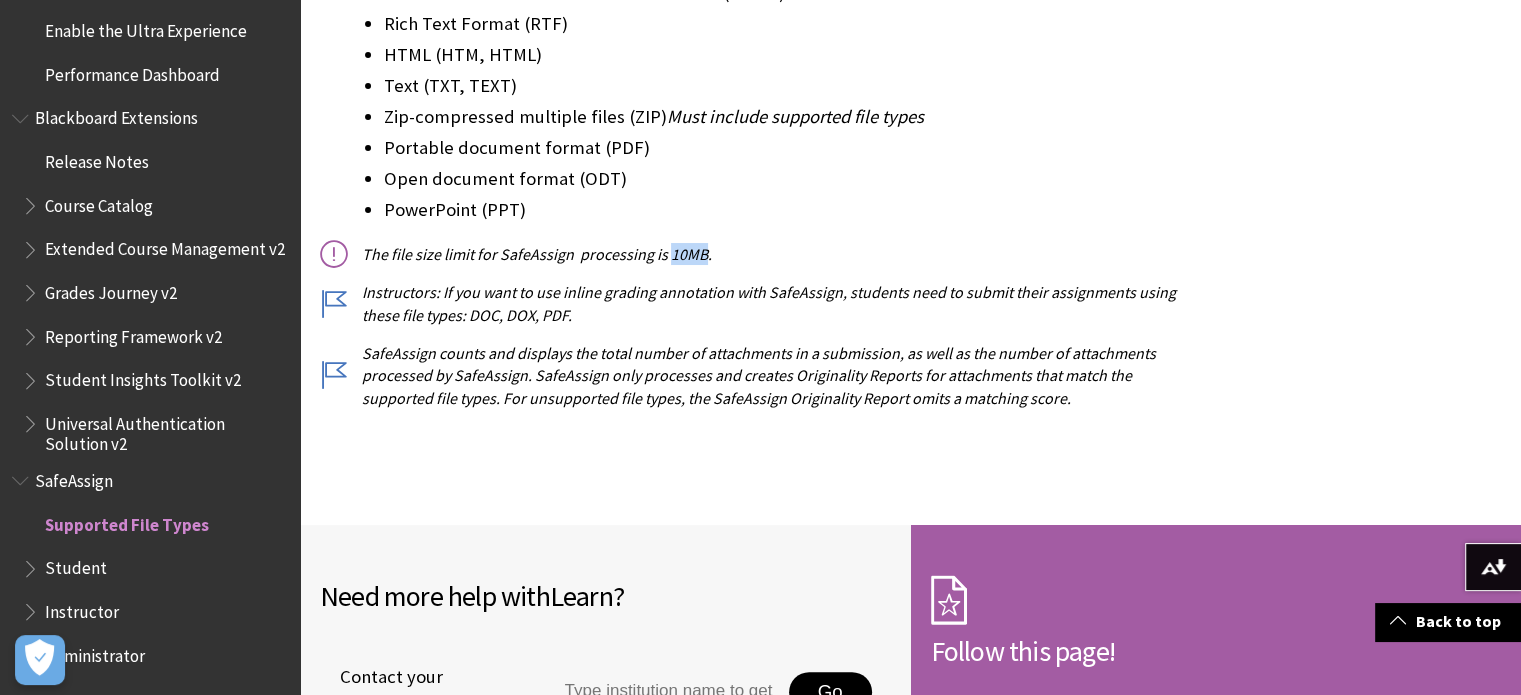 drag, startPoint x: 704, startPoint y: 251, endPoint x: 668, endPoint y: 258, distance: 36.67424 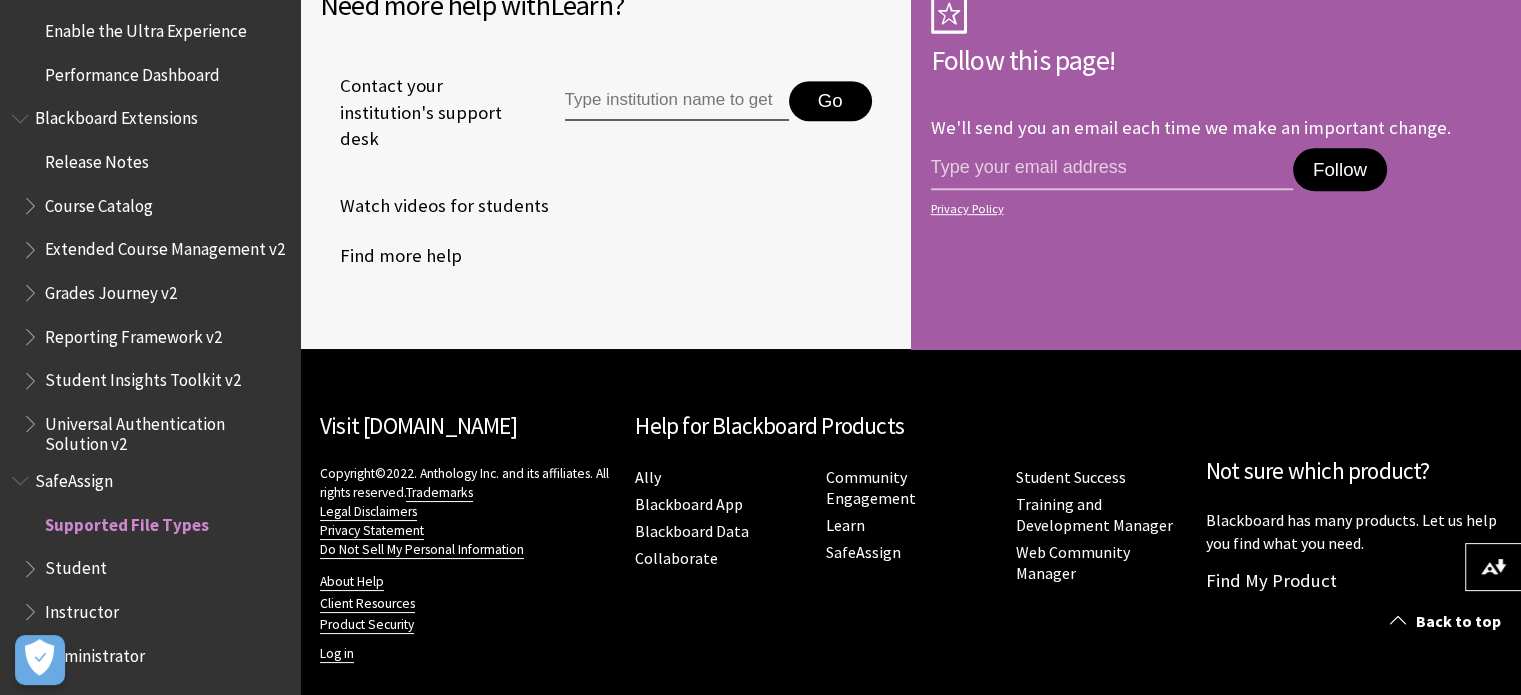 scroll, scrollTop: 1212, scrollLeft: 0, axis: vertical 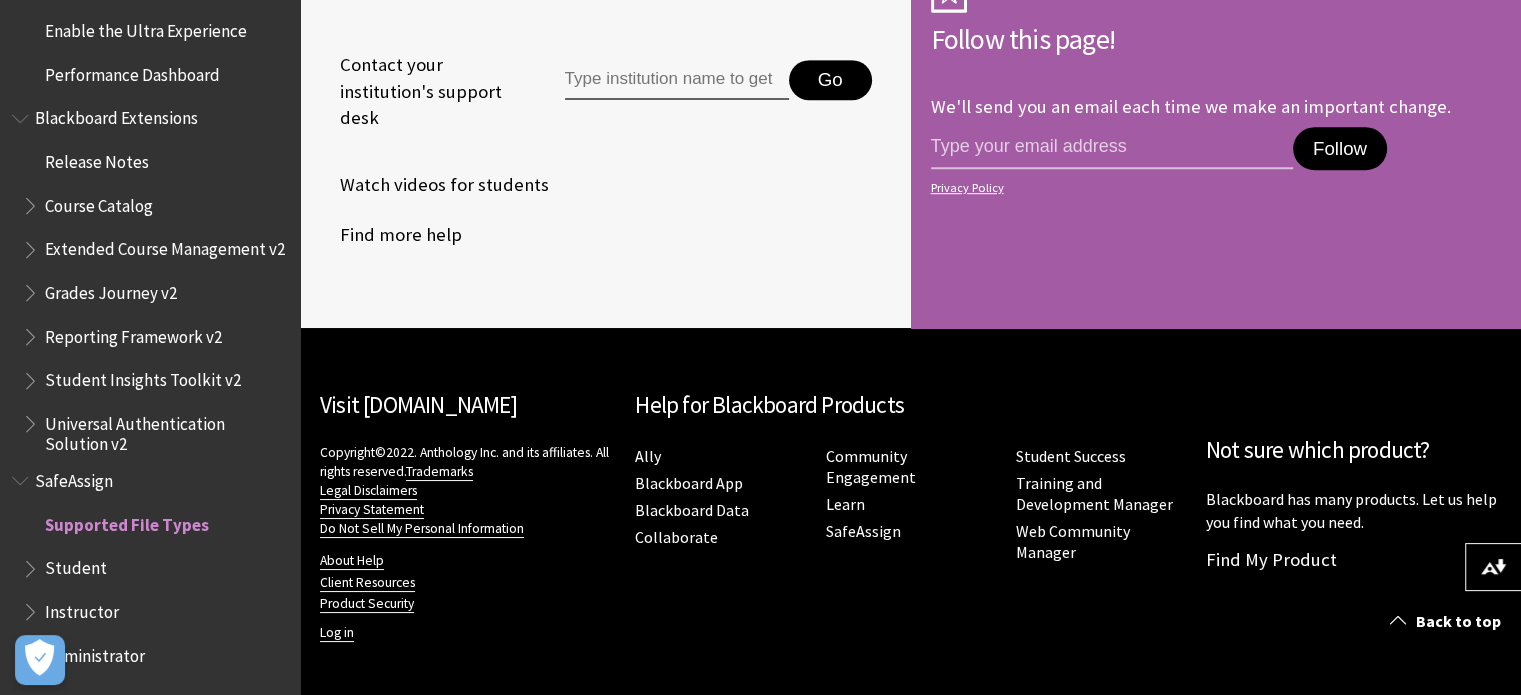 click on "Administrator" at bounding box center [95, 652] 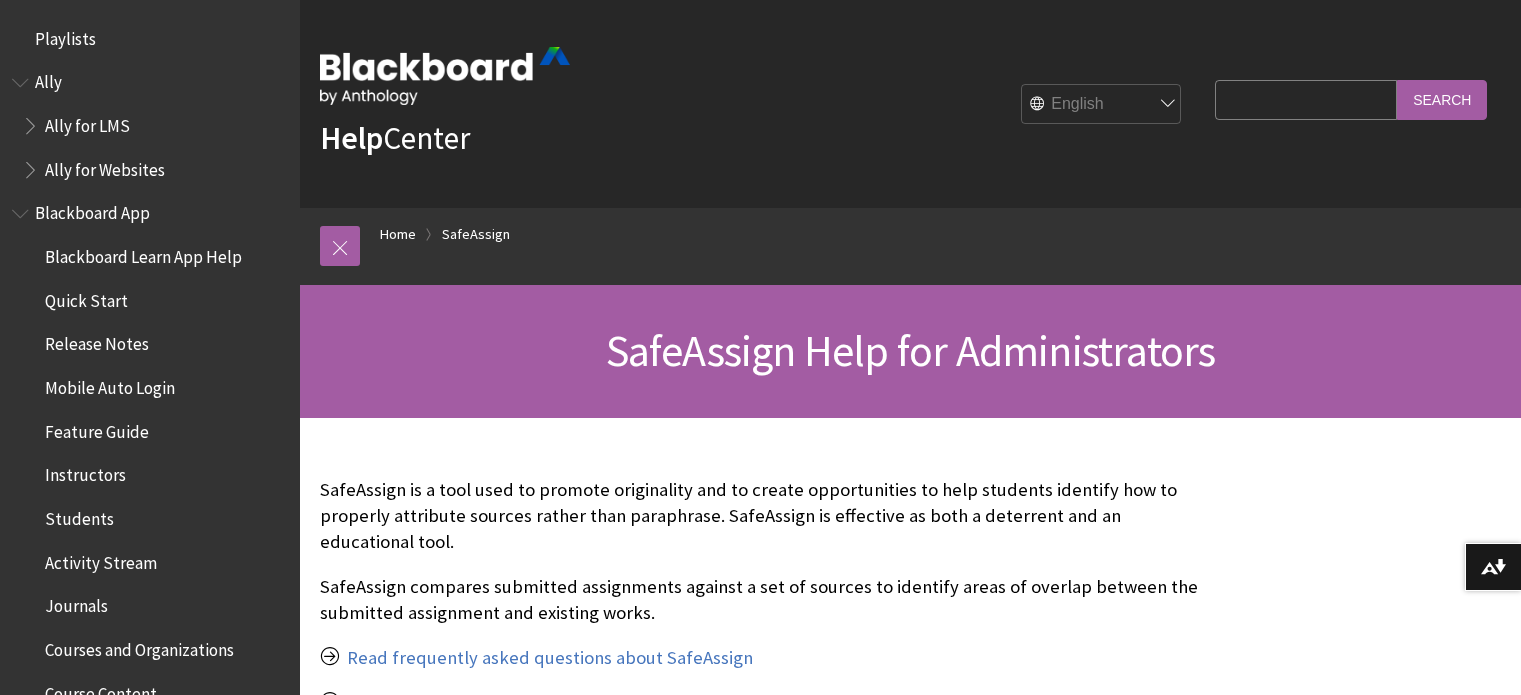 scroll, scrollTop: 0, scrollLeft: 0, axis: both 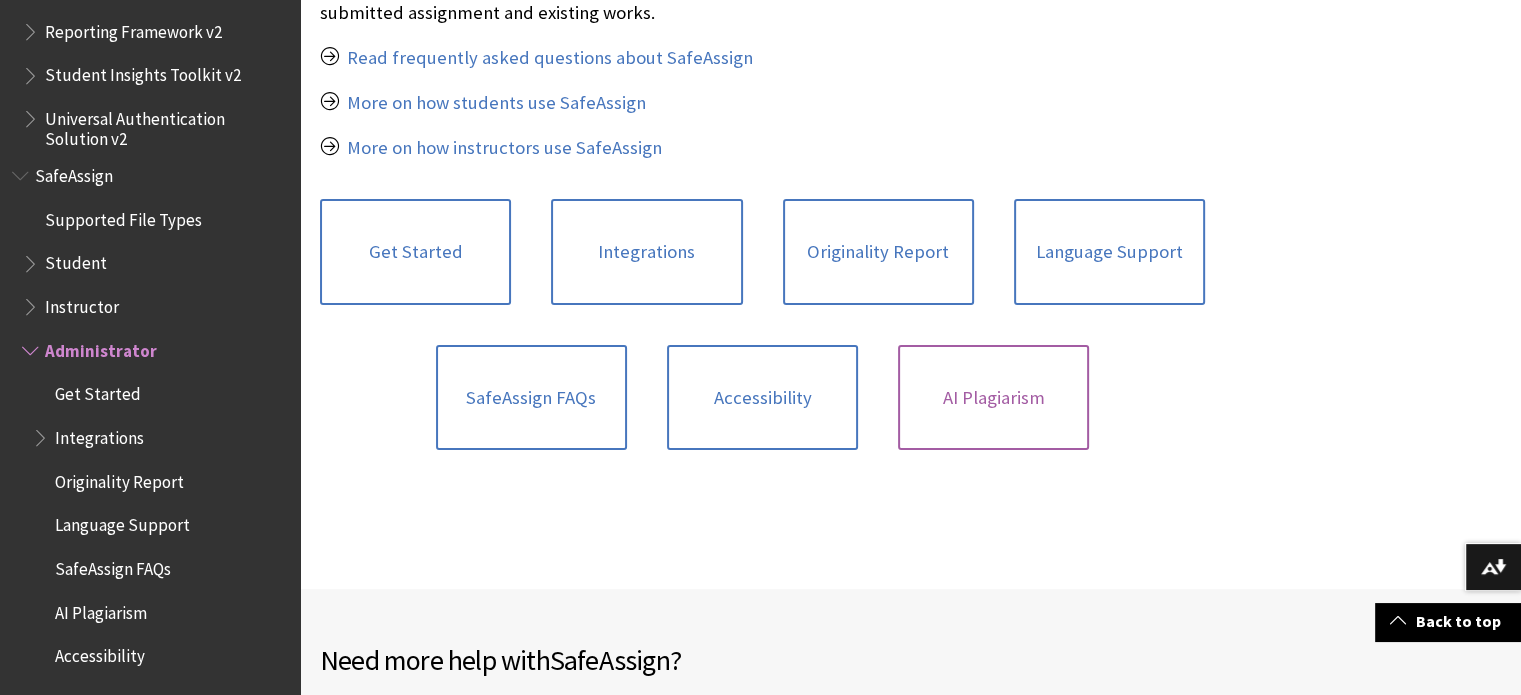 click on "AI Plagiarism" at bounding box center (993, 398) 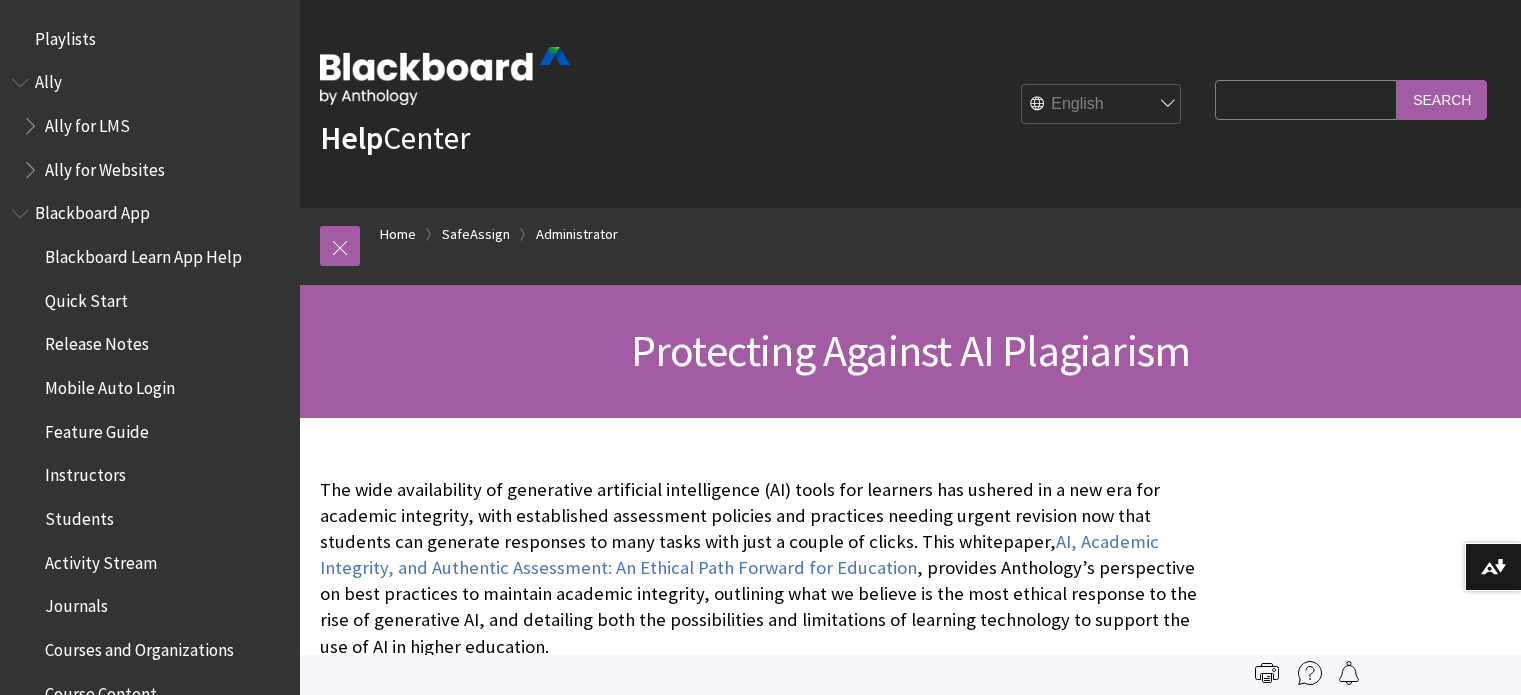 scroll, scrollTop: 0, scrollLeft: 0, axis: both 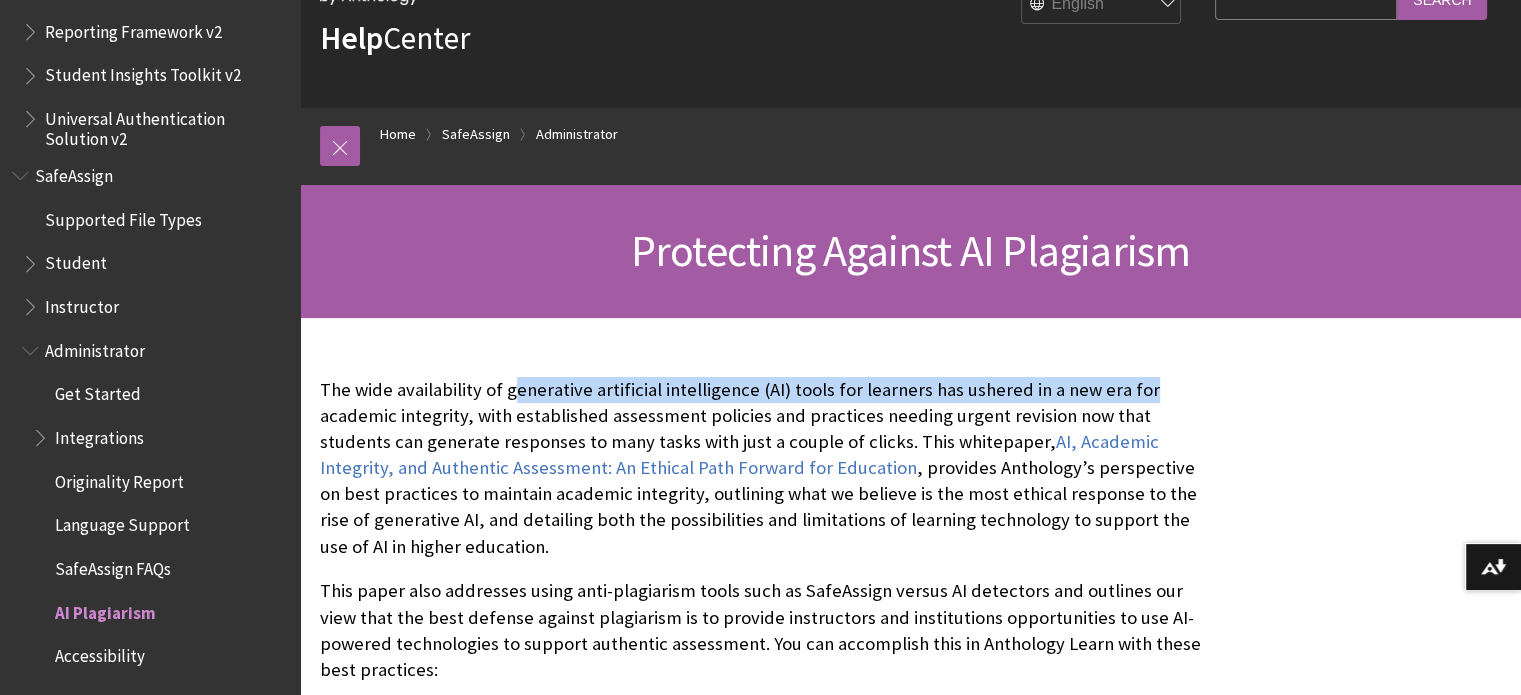 drag, startPoint x: 510, startPoint y: 393, endPoint x: 1236, endPoint y: 371, distance: 726.33325 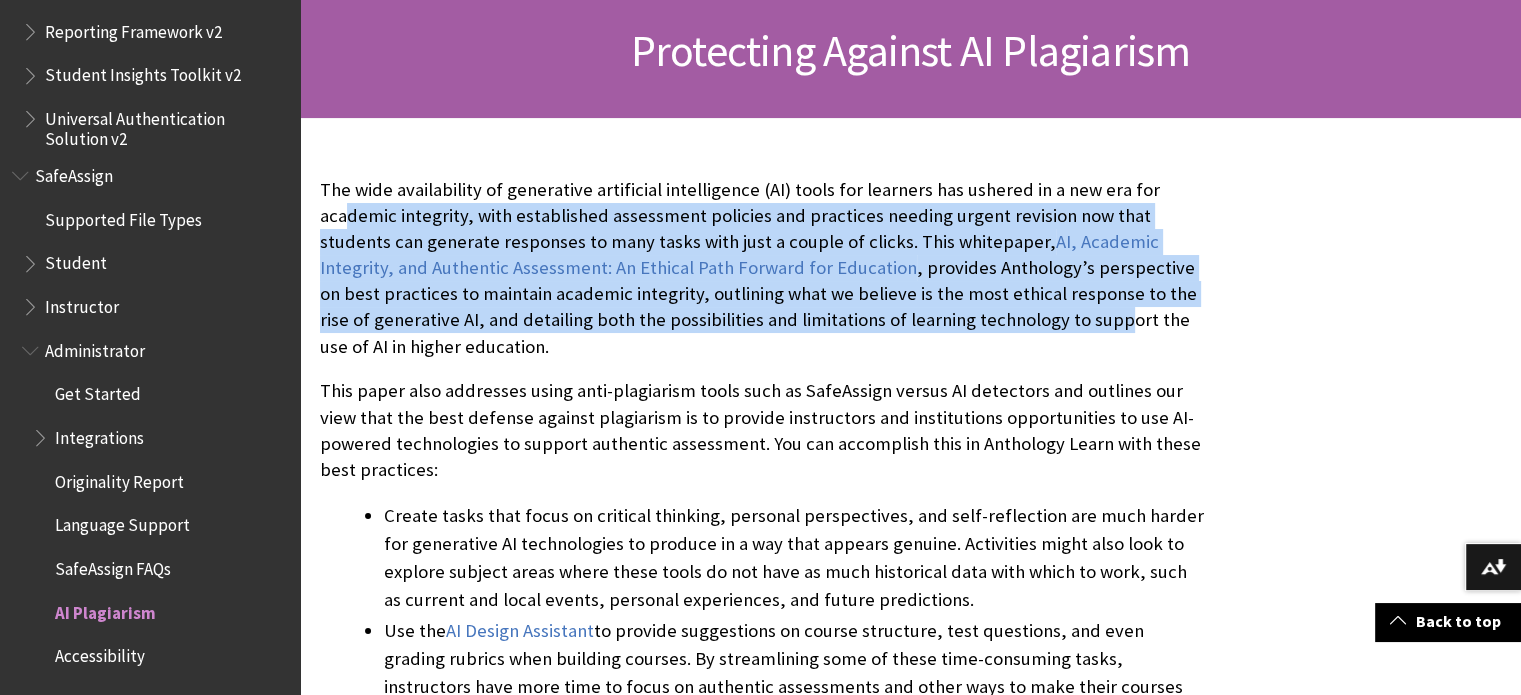 drag, startPoint x: 345, startPoint y: 216, endPoint x: 832, endPoint y: 414, distance: 525.7119 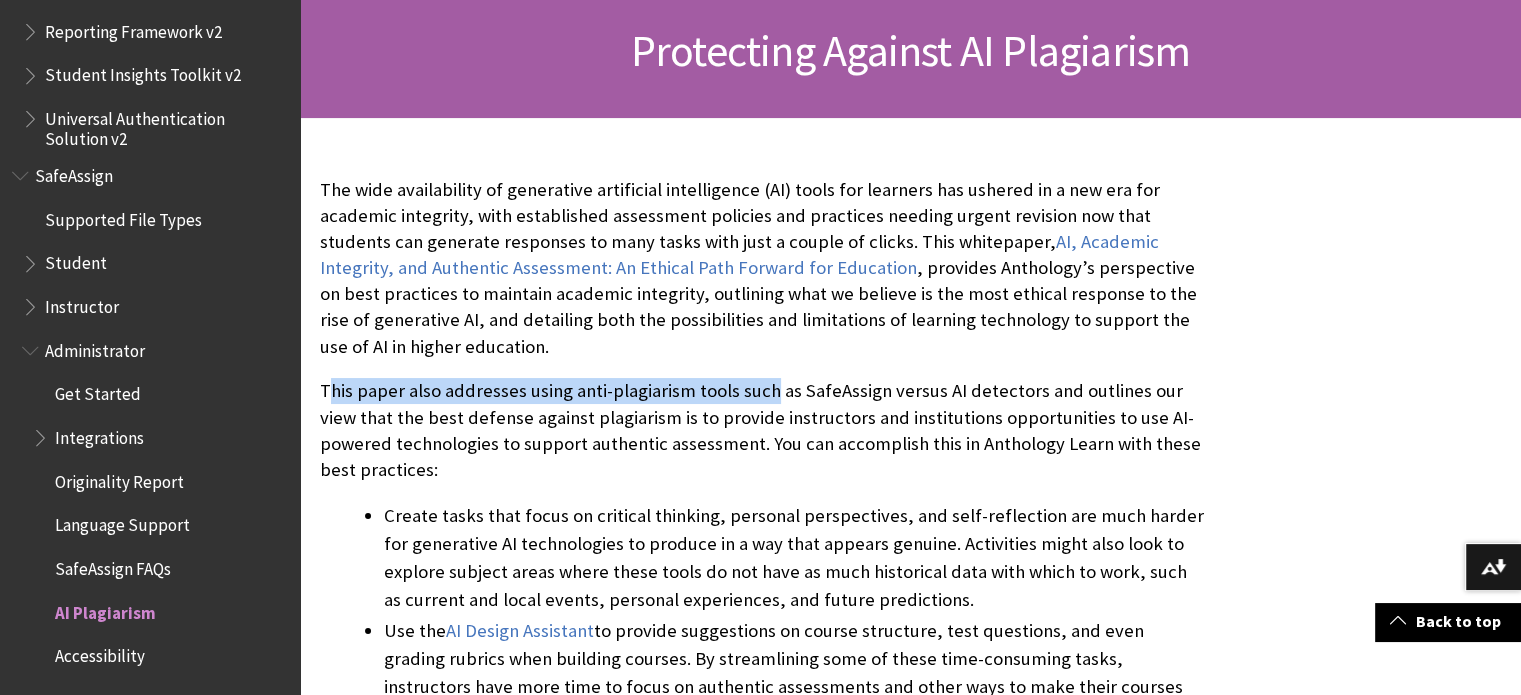 drag, startPoint x: 334, startPoint y: 386, endPoint x: 759, endPoint y: 395, distance: 425.09528 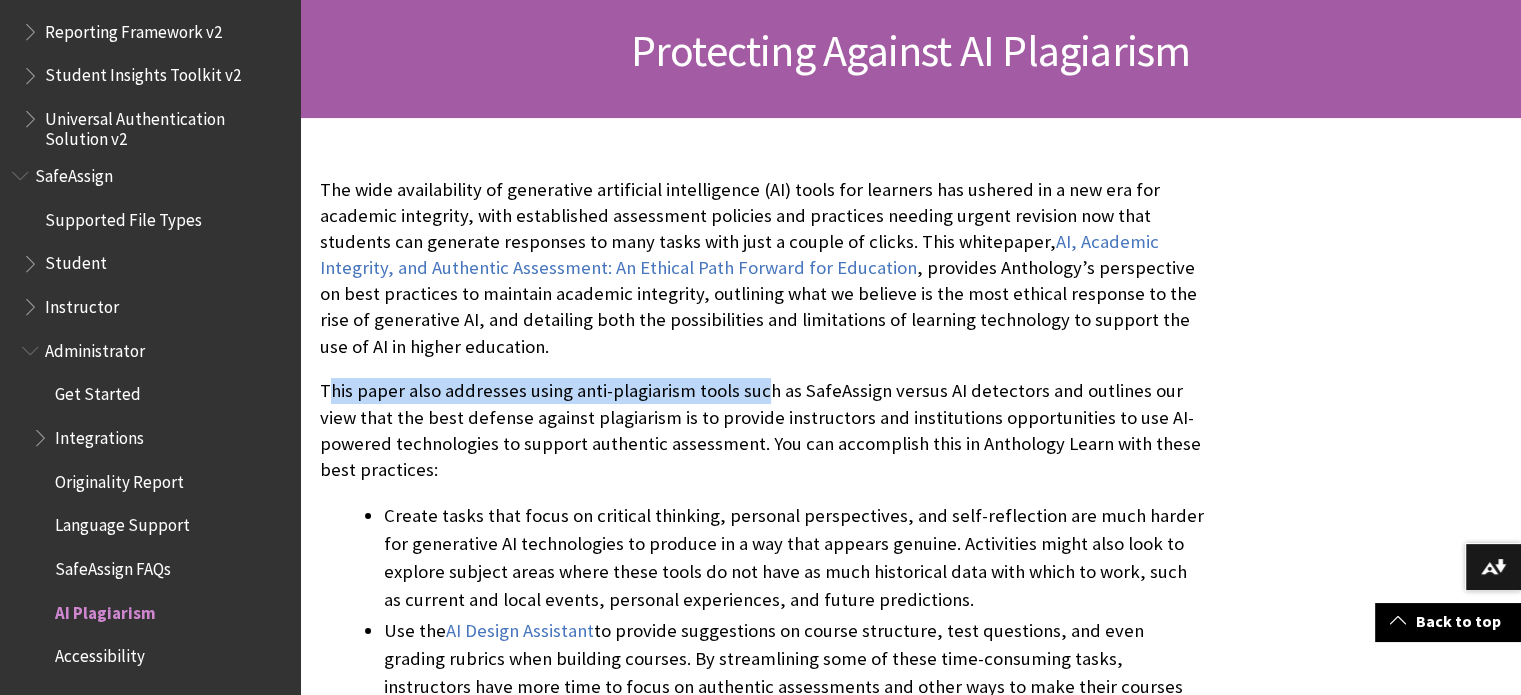 scroll, scrollTop: 700, scrollLeft: 0, axis: vertical 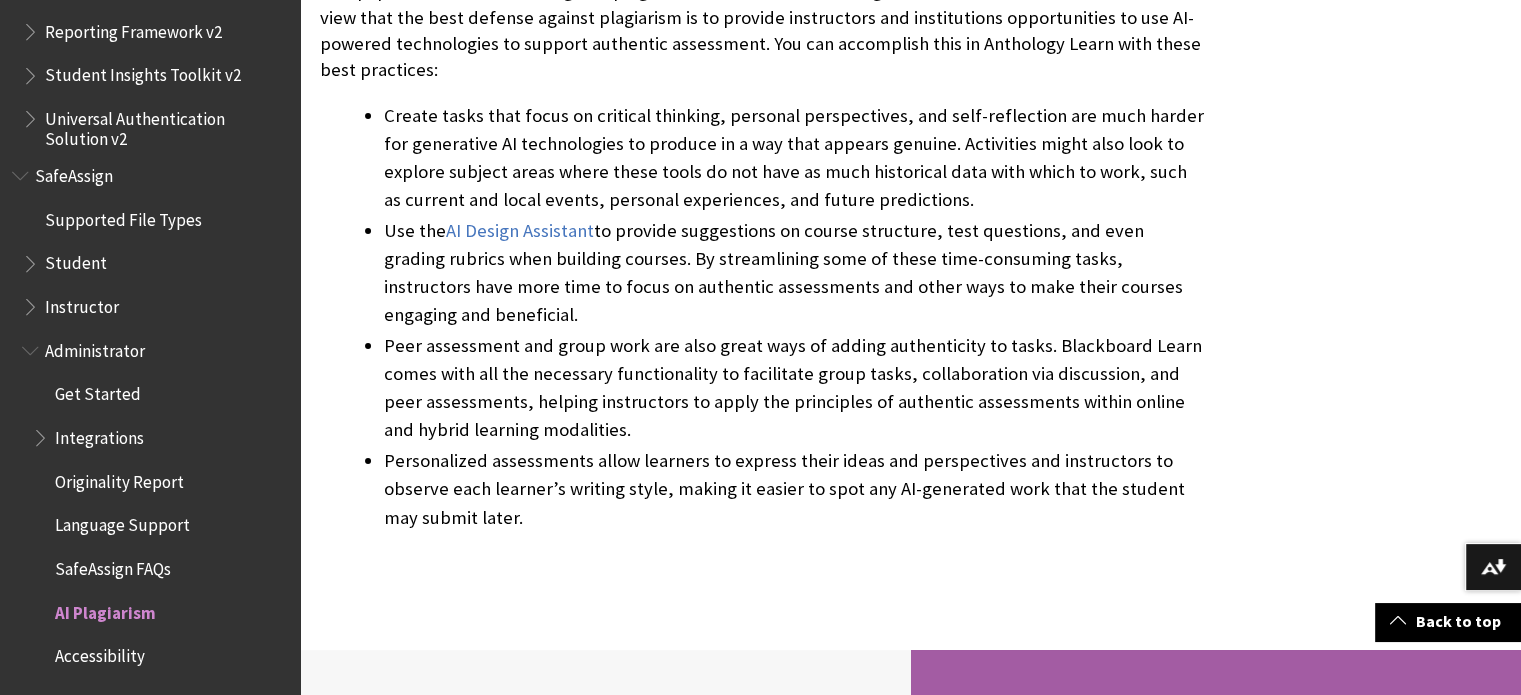 click on "Use the  AI Design Assistant  to provide suggestions on course structure, test questions, and even grading rubrics when building courses. By streamlining some of these time-consuming tasks, instructors have more time to focus on authentic assessments and other ways to make their courses engaging and beneficial." at bounding box center (794, 273) 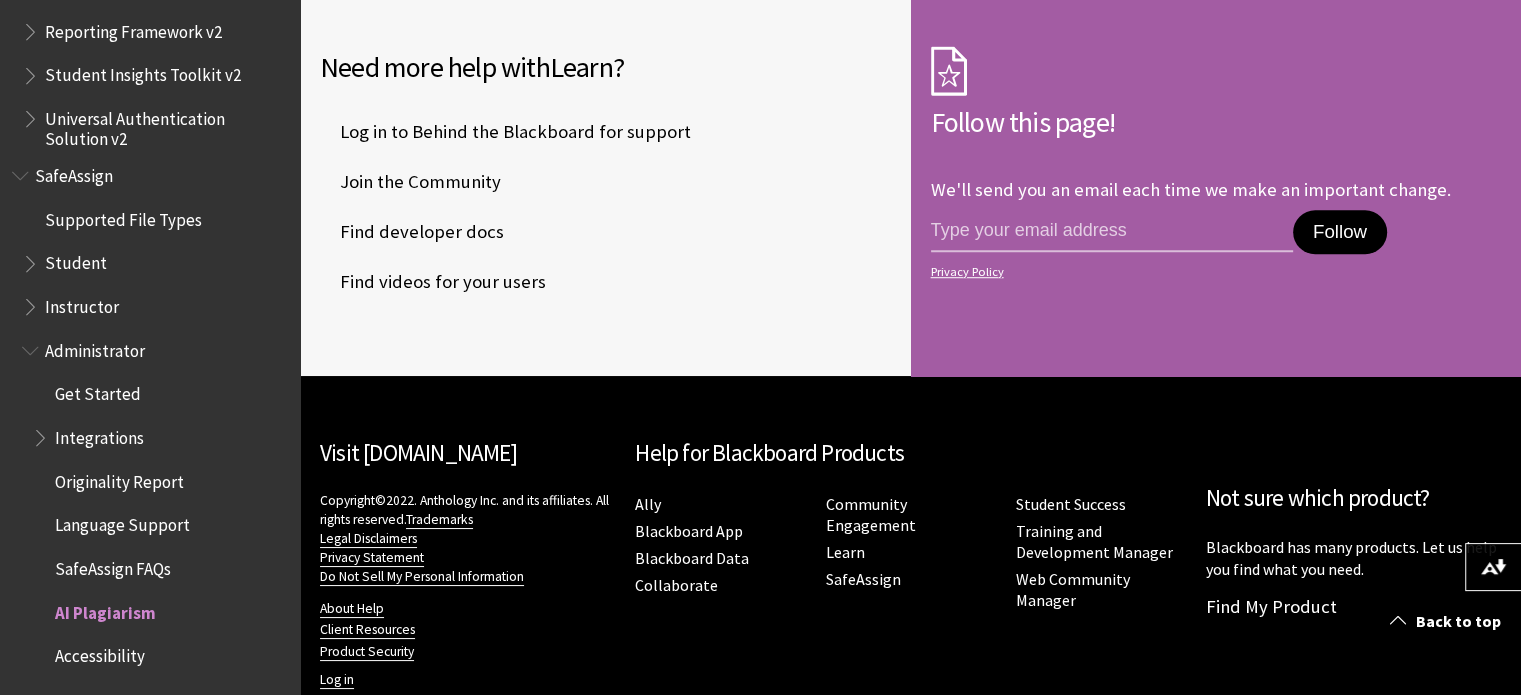 scroll, scrollTop: 1401, scrollLeft: 0, axis: vertical 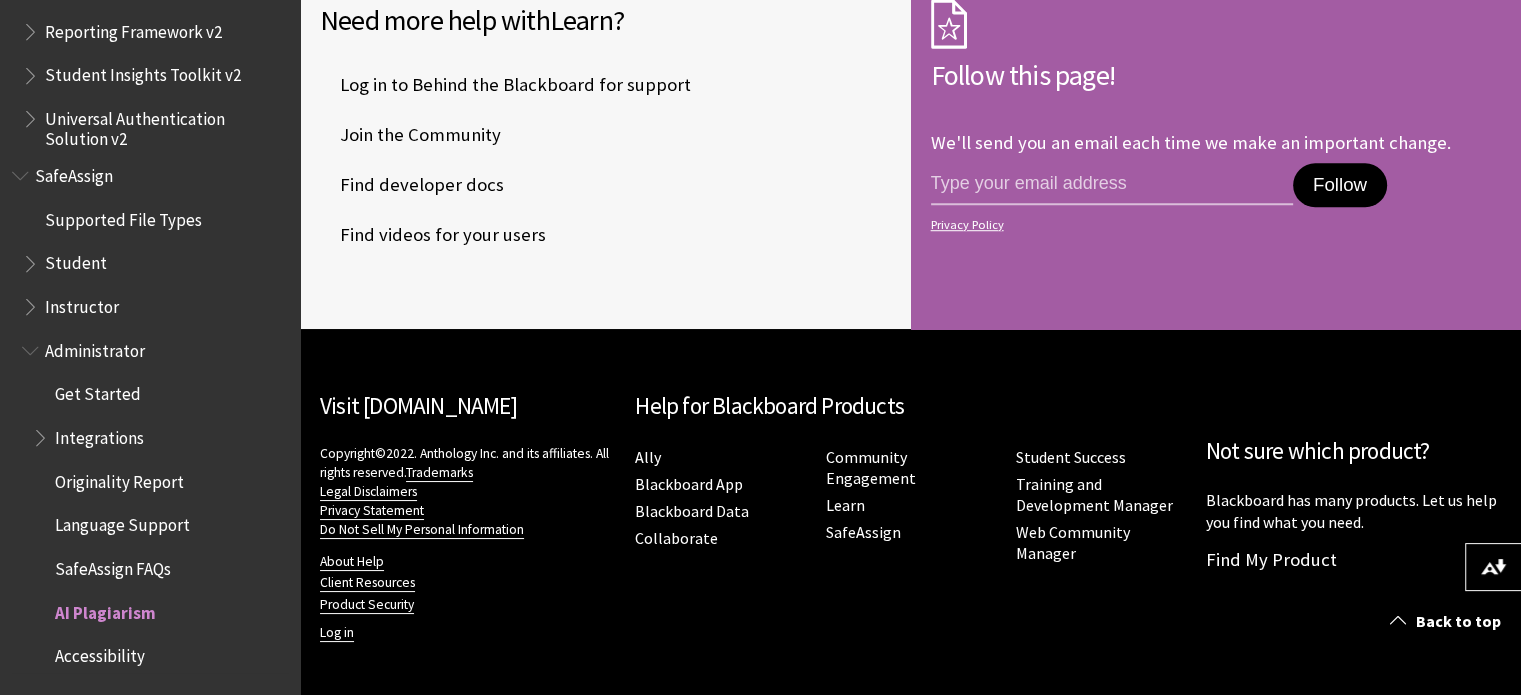 click on "SafeAssign FAQs" at bounding box center [113, 565] 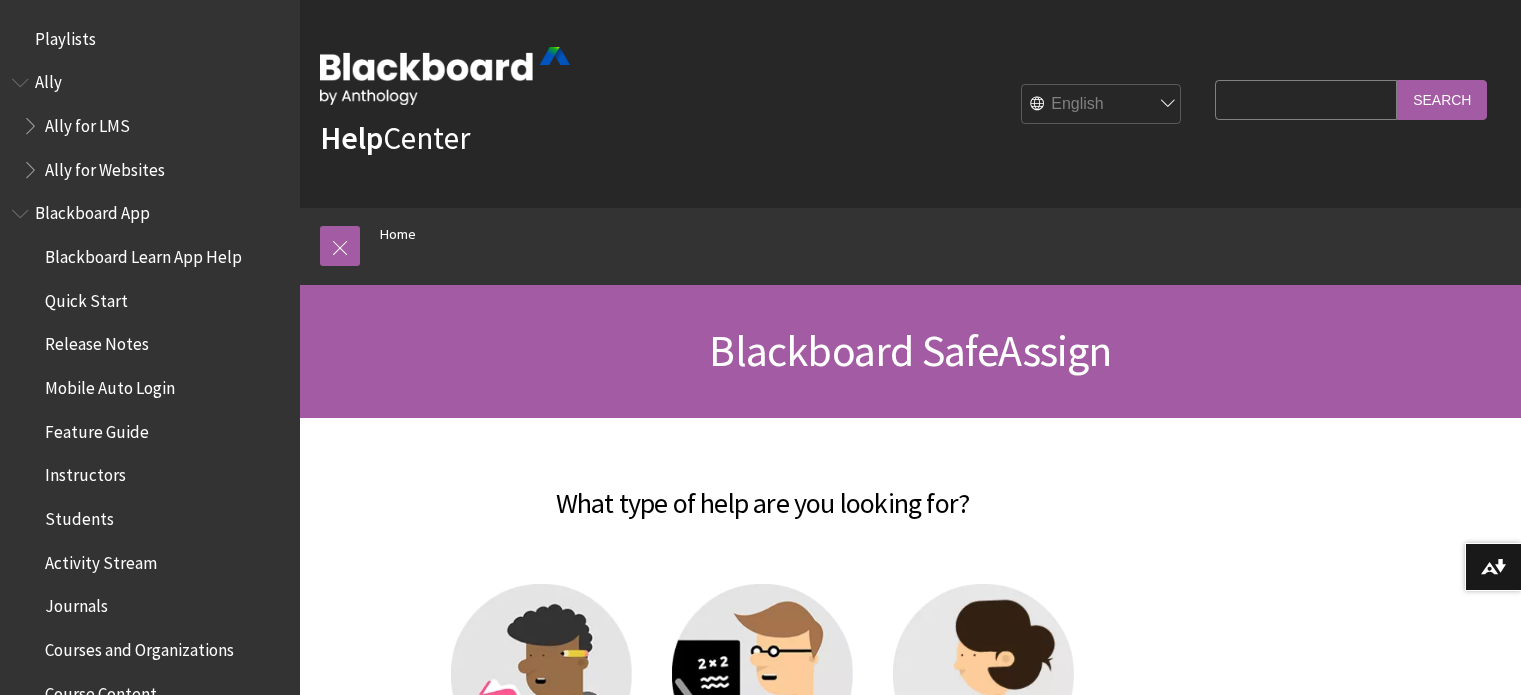 scroll, scrollTop: 0, scrollLeft: 0, axis: both 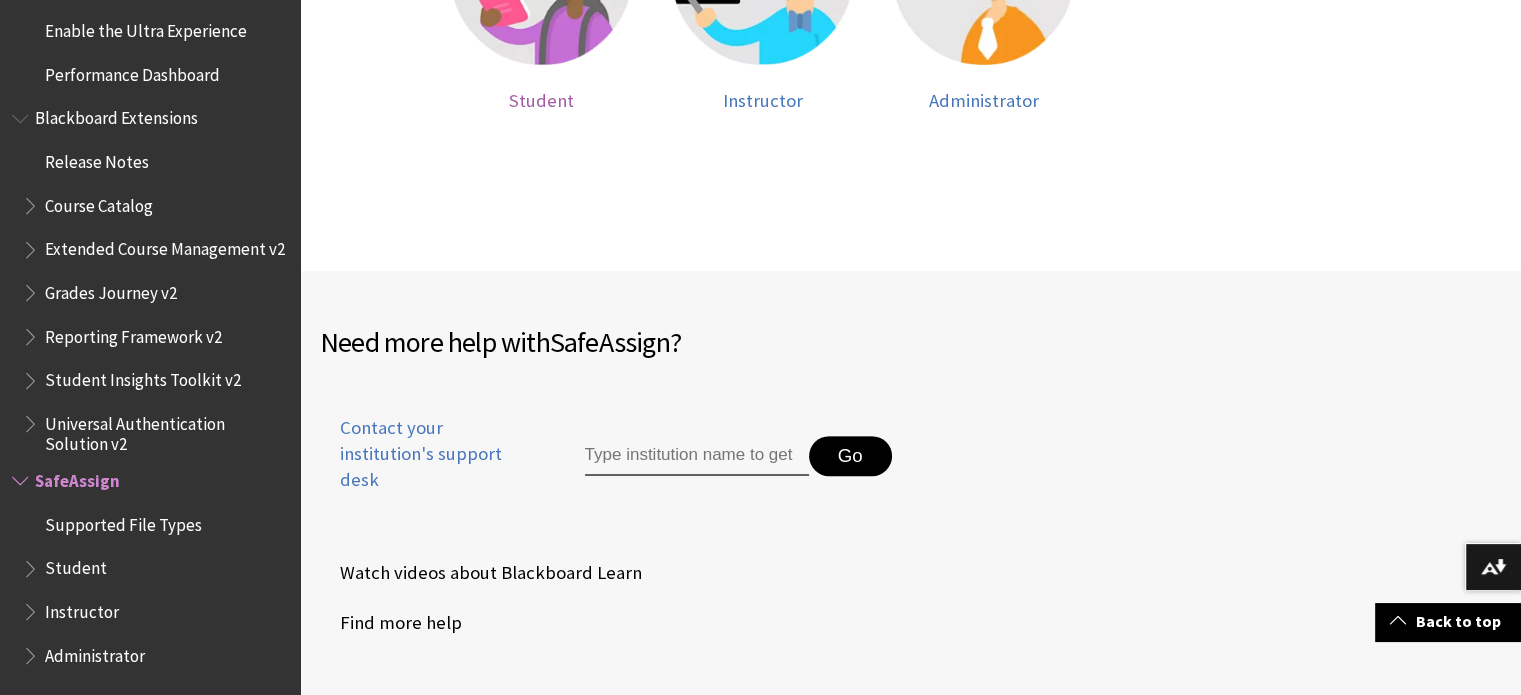click on "Student" at bounding box center [541, 100] 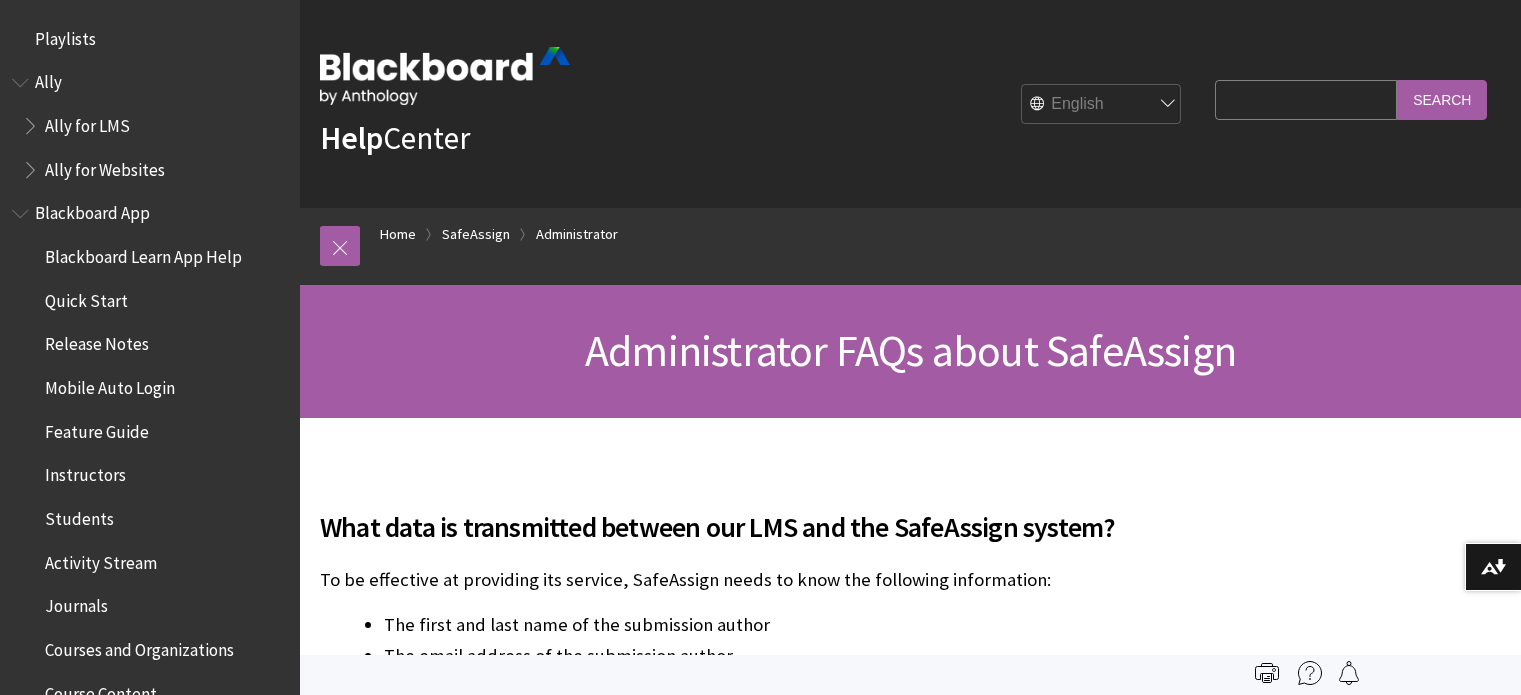 scroll, scrollTop: 0, scrollLeft: 0, axis: both 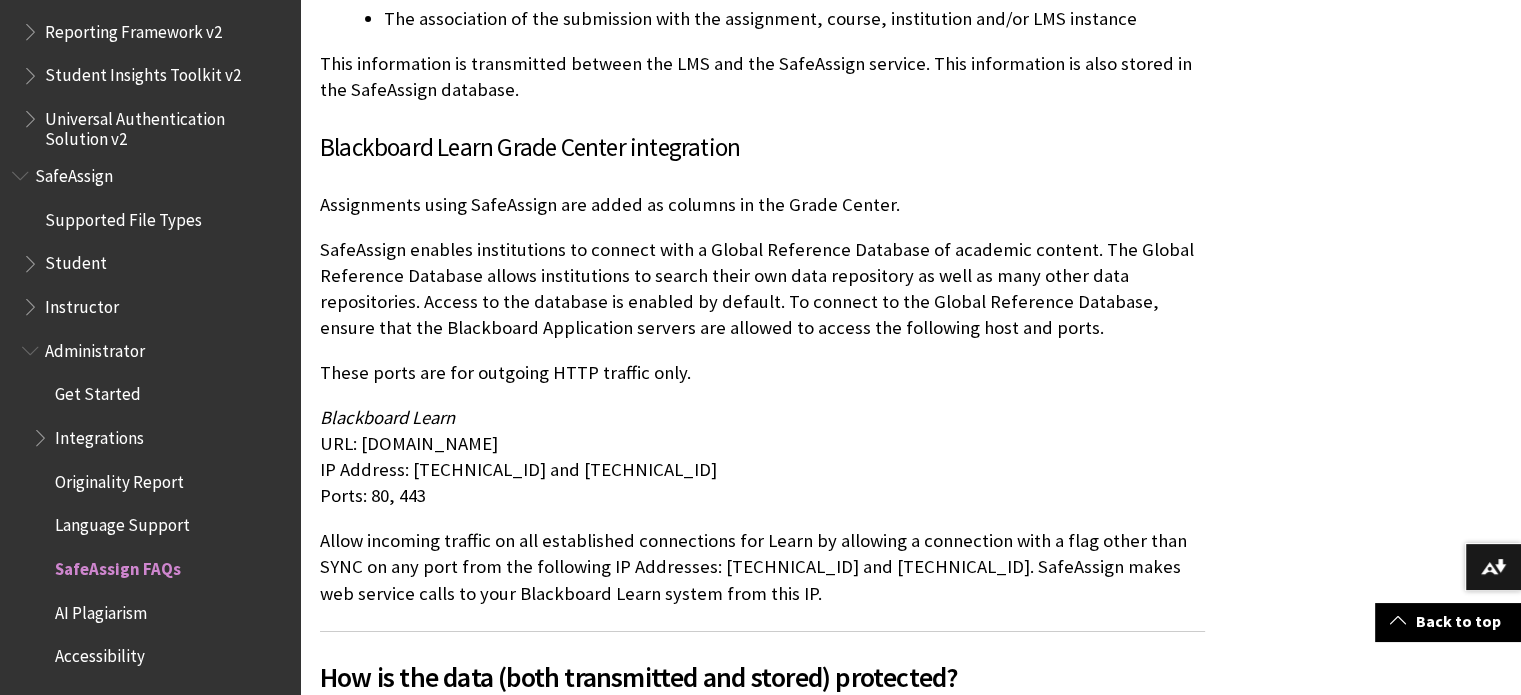 drag, startPoint x: 577, startPoint y: 445, endPoint x: 362, endPoint y: 448, distance: 215.02094 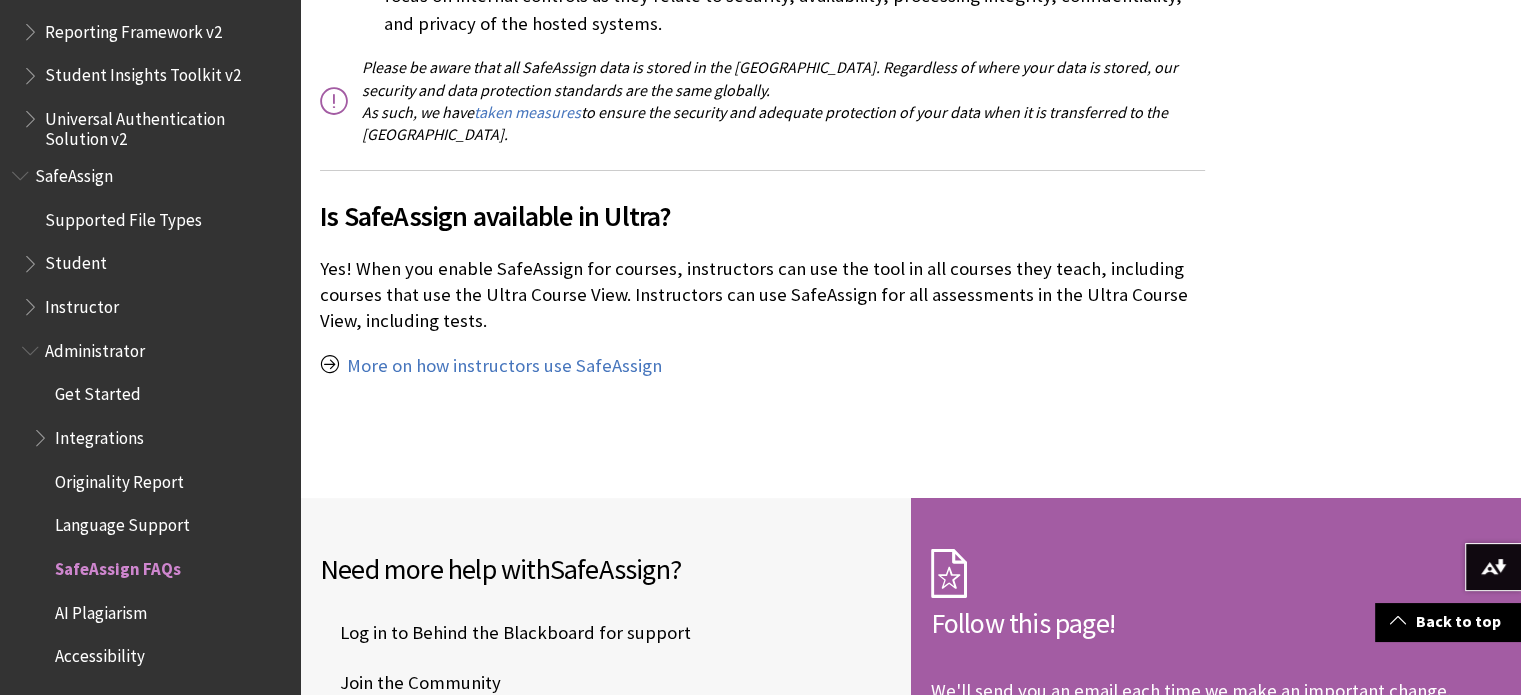 scroll, scrollTop: 1813, scrollLeft: 0, axis: vertical 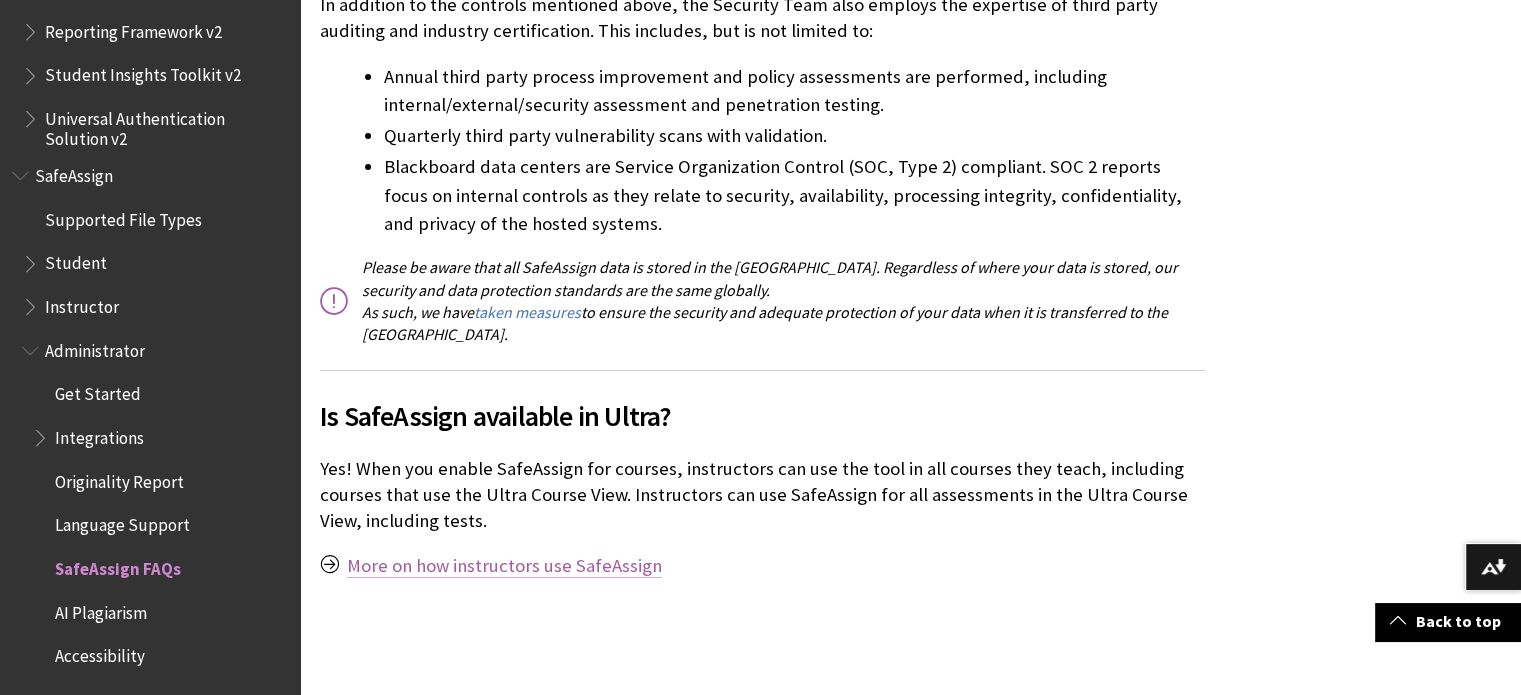 drag, startPoint x: 333, startPoint y: 510, endPoint x: 350, endPoint y: 510, distance: 17 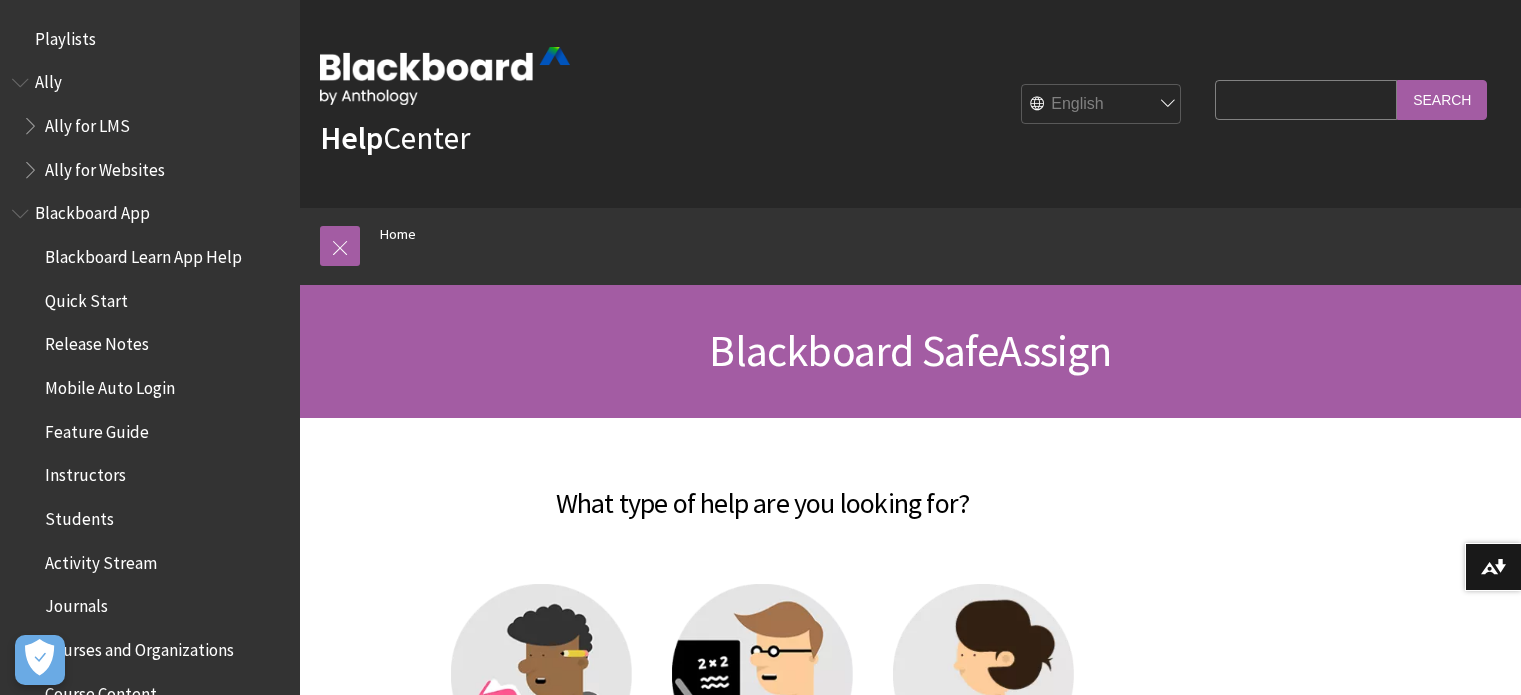 scroll, scrollTop: 0, scrollLeft: 0, axis: both 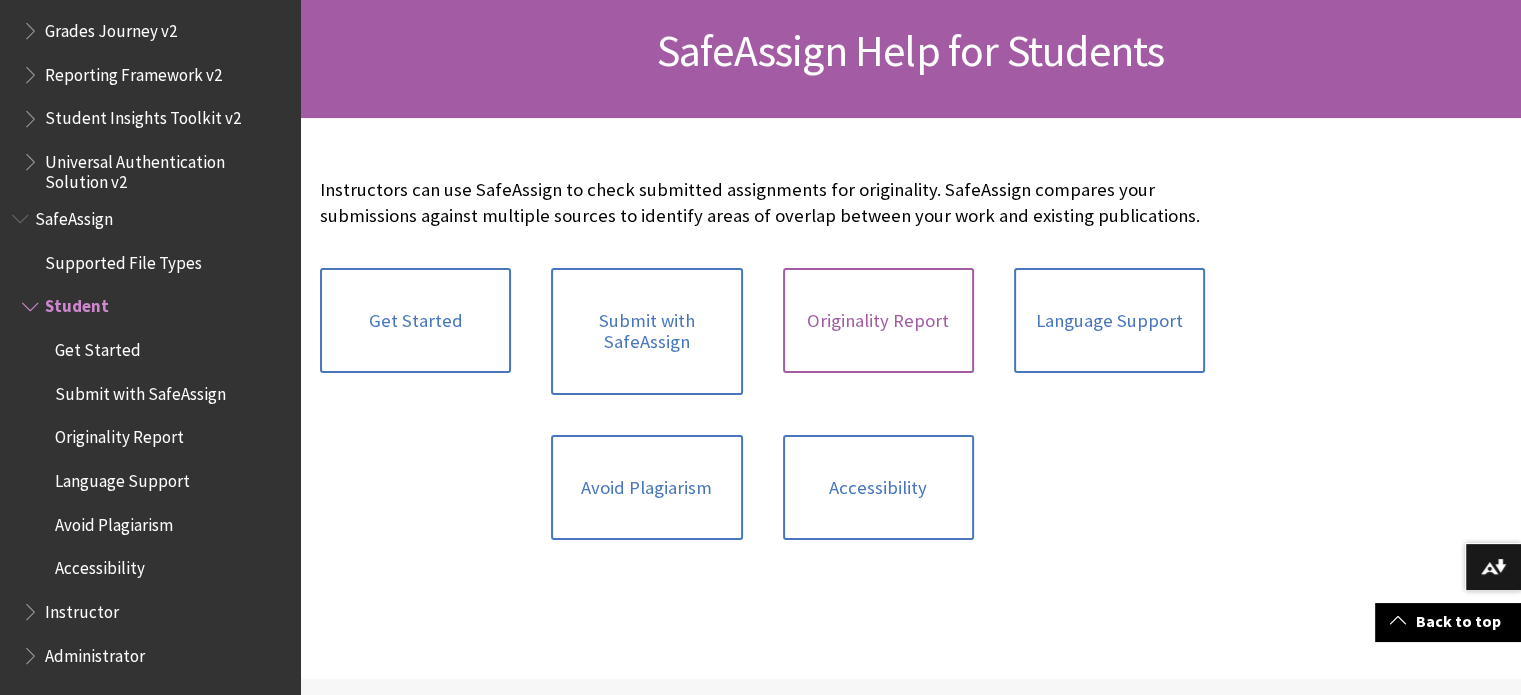 click on "Originality Report" at bounding box center (878, 321) 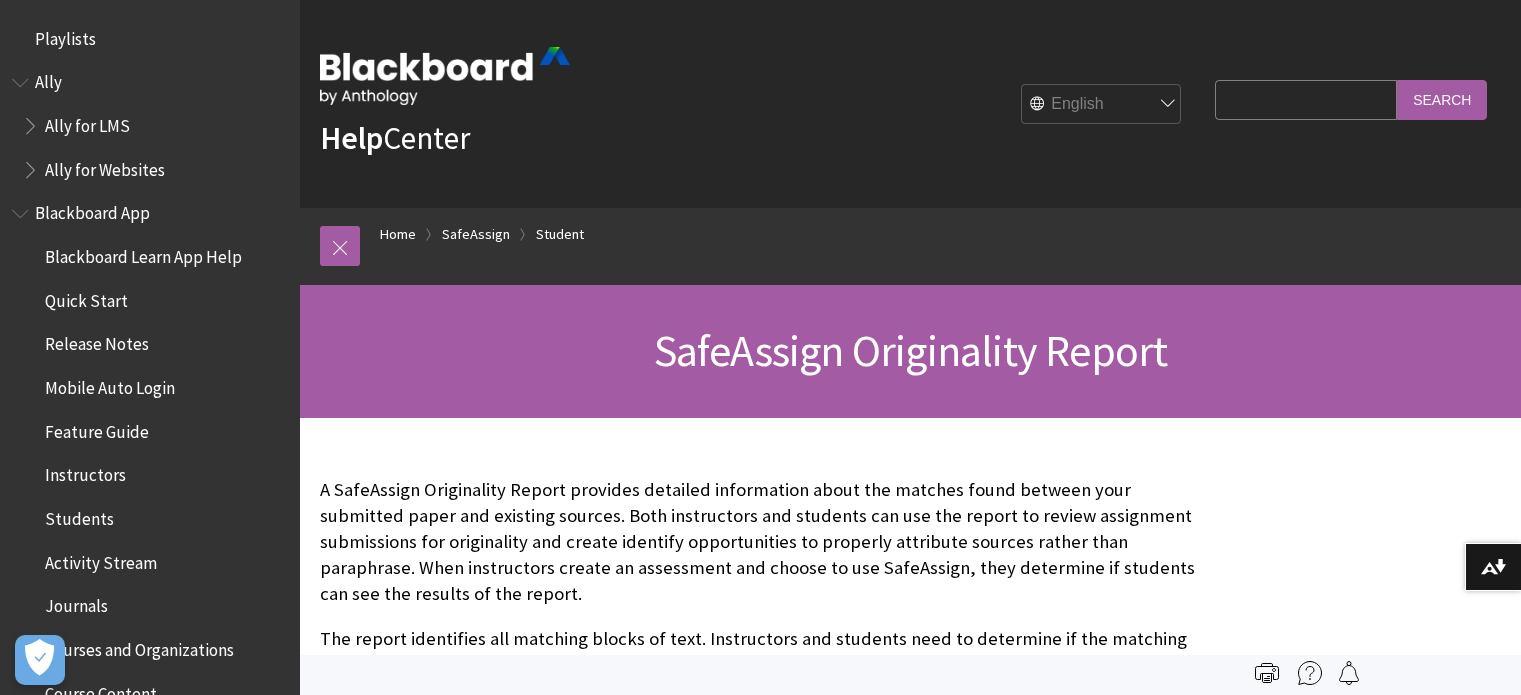 scroll, scrollTop: 0, scrollLeft: 0, axis: both 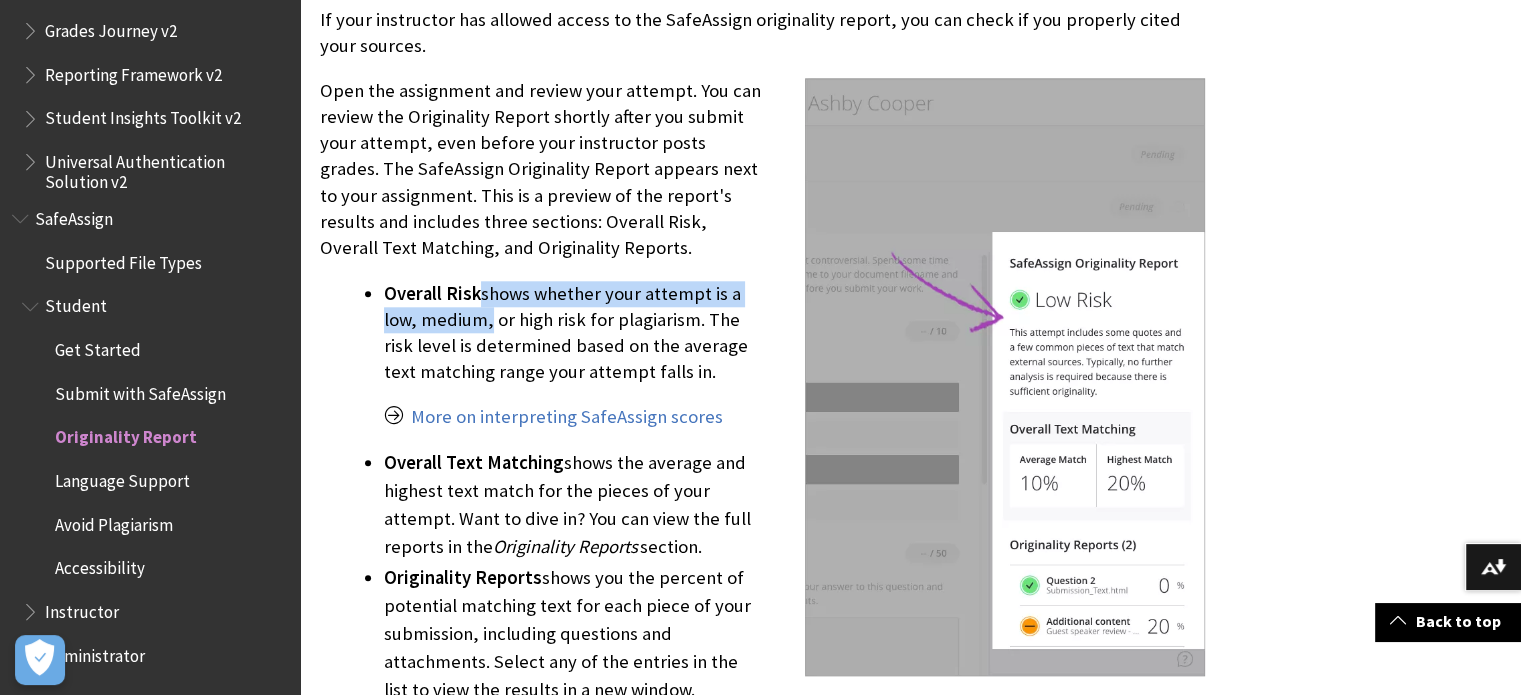 drag, startPoint x: 477, startPoint y: 269, endPoint x: 478, endPoint y: 301, distance: 32.01562 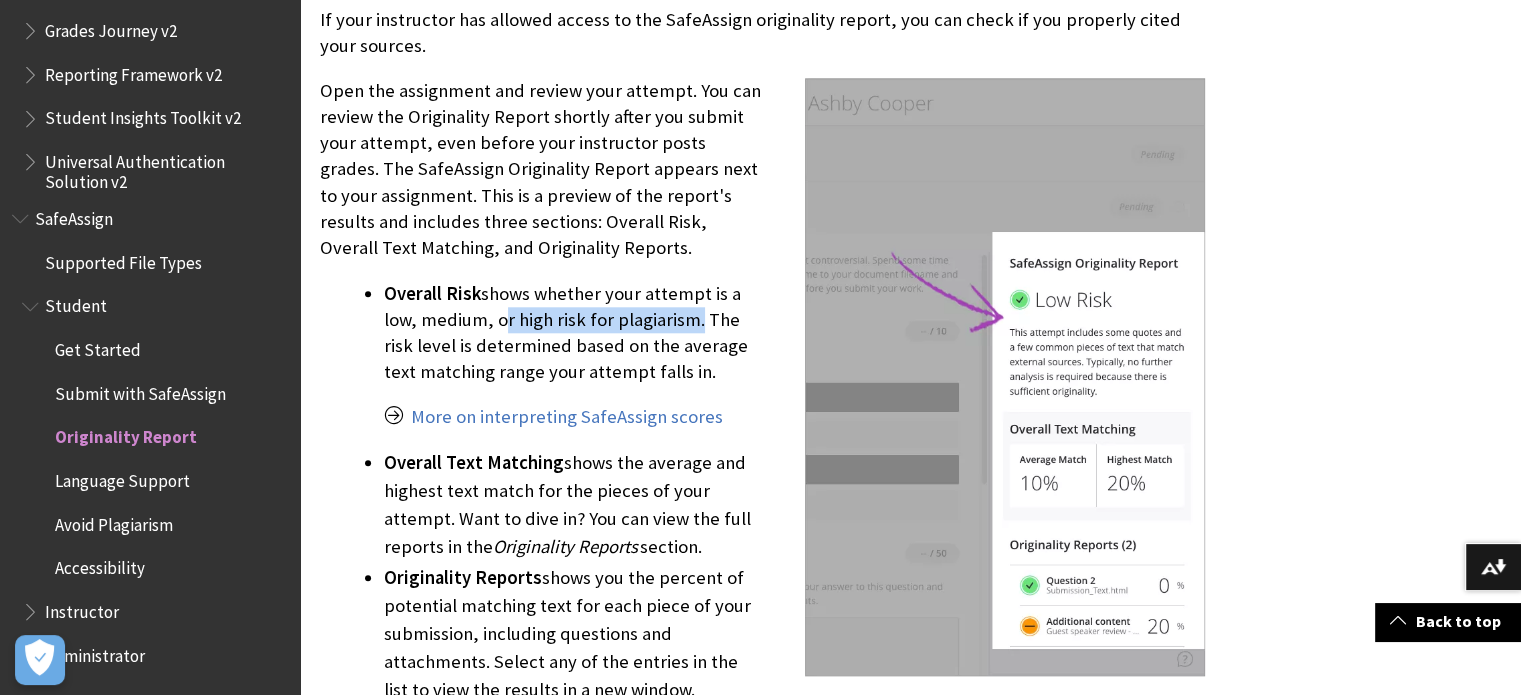 drag, startPoint x: 493, startPoint y: 295, endPoint x: 688, endPoint y: 289, distance: 195.09229 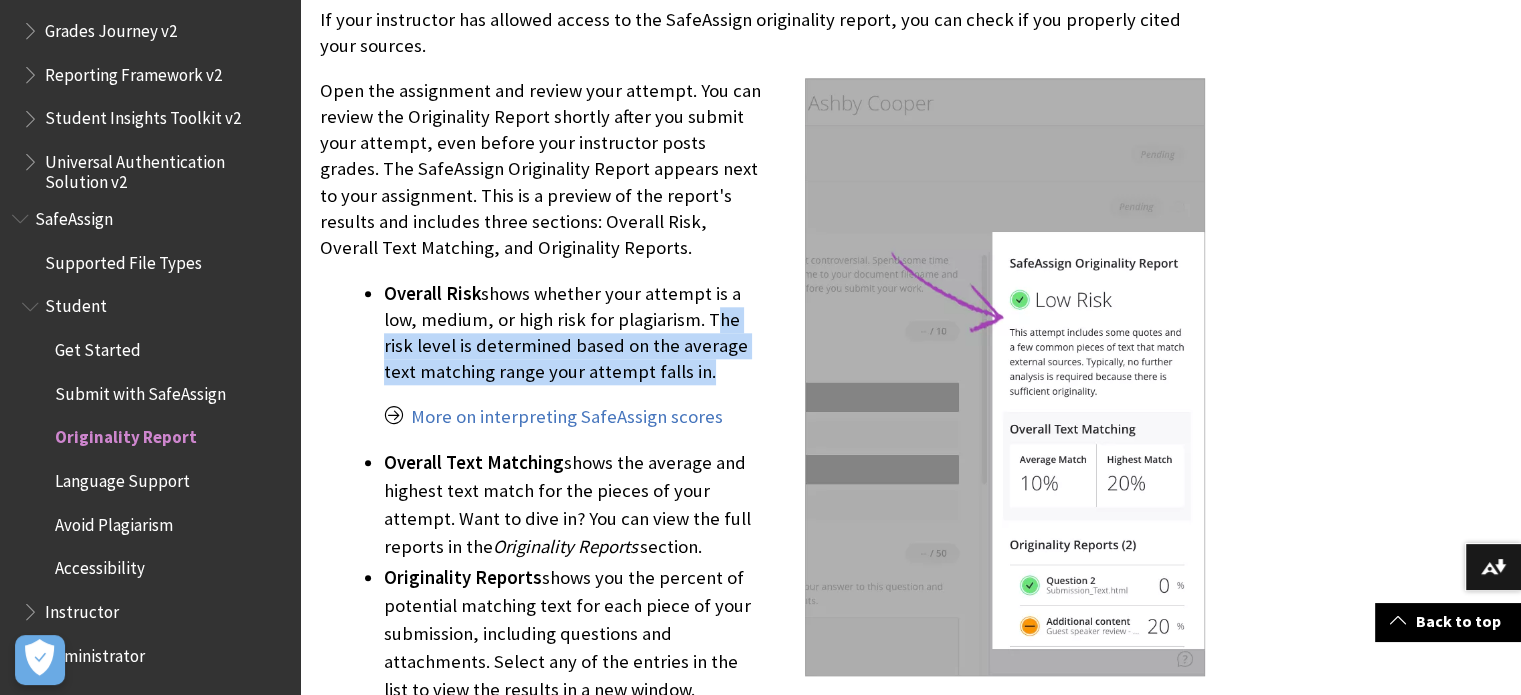 drag, startPoint x: 702, startPoint y: 289, endPoint x: 661, endPoint y: 335, distance: 61.6198 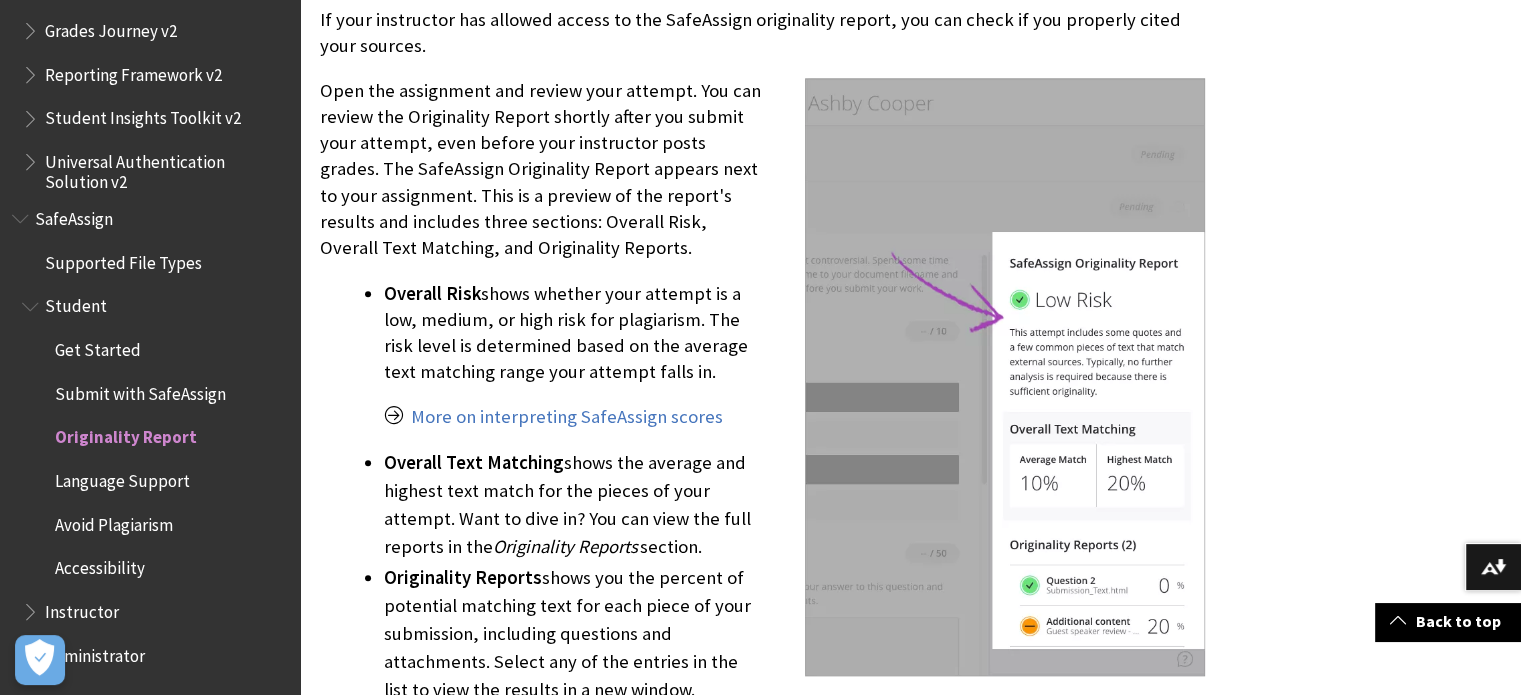 click on "Overall Risk  shows whether your attempt is a low, medium, or high risk for plagiarism. The risk level is determined based on the average text matching range your attempt falls in." at bounding box center (794, 333) 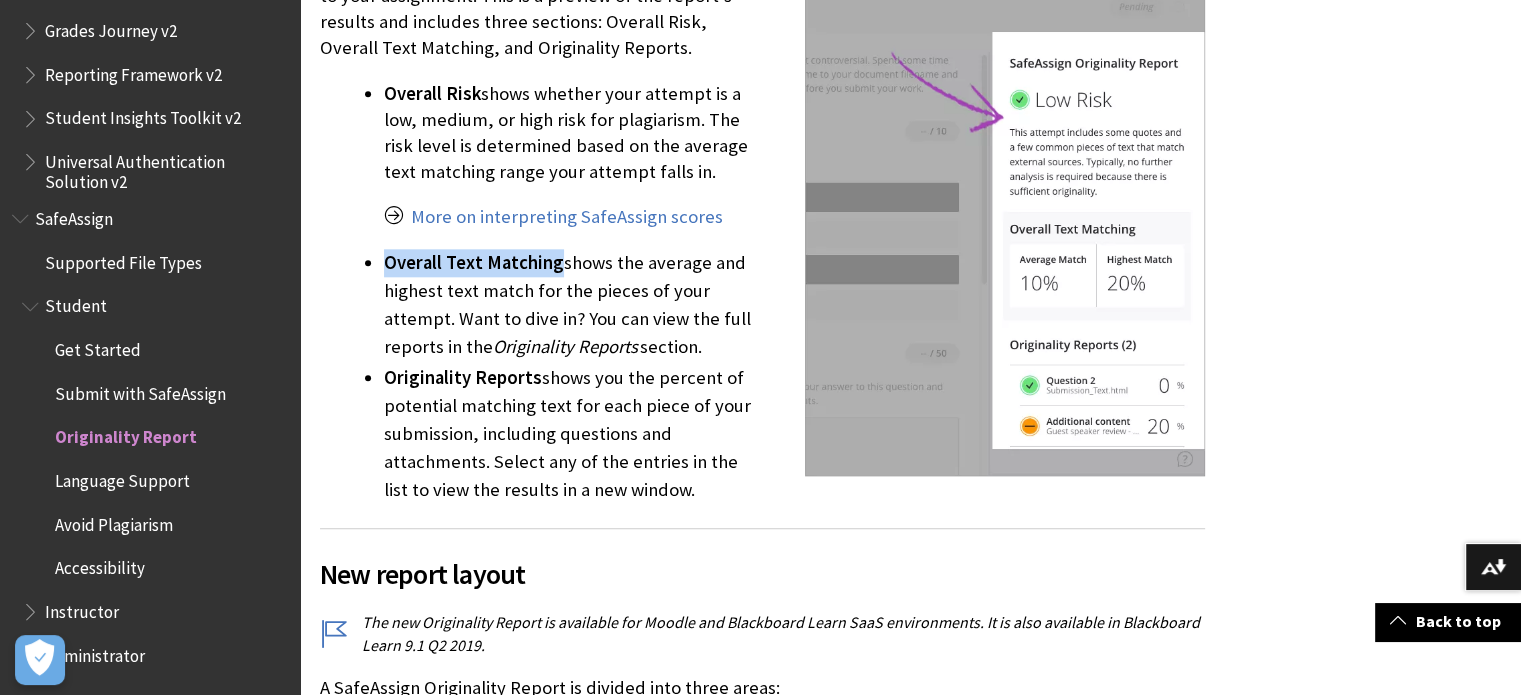 drag, startPoint x: 385, startPoint y: 238, endPoint x: 555, endPoint y: 243, distance: 170.07352 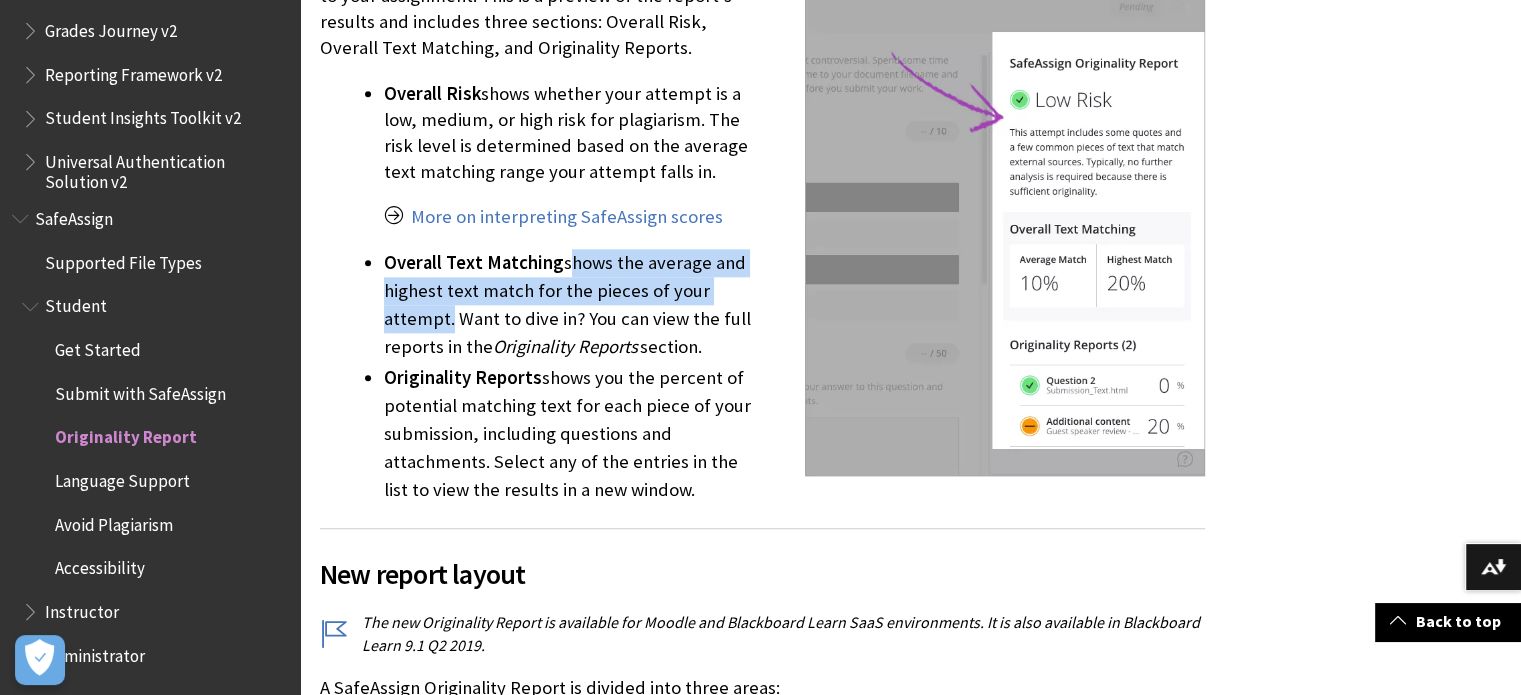 drag, startPoint x: 561, startPoint y: 240, endPoint x: 447, endPoint y: 293, distance: 125.71794 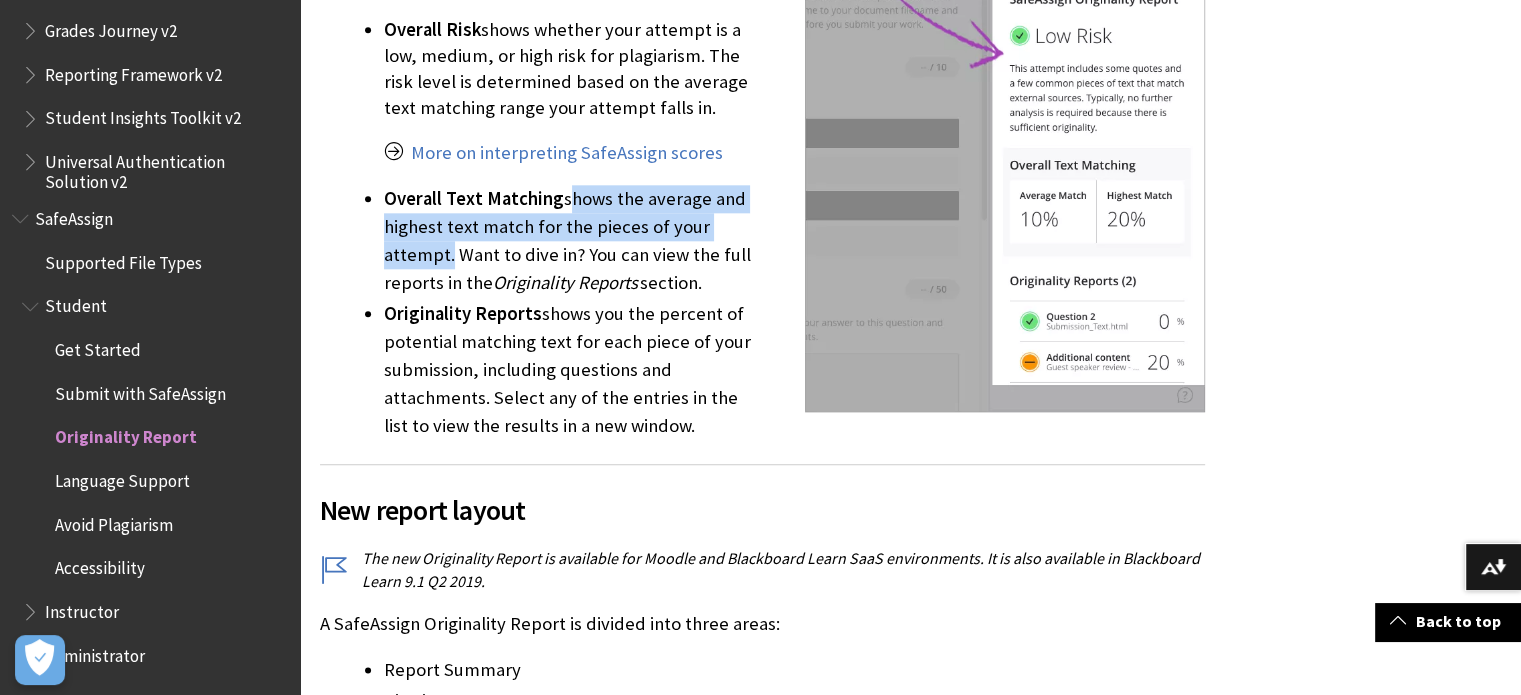 scroll, scrollTop: 2300, scrollLeft: 0, axis: vertical 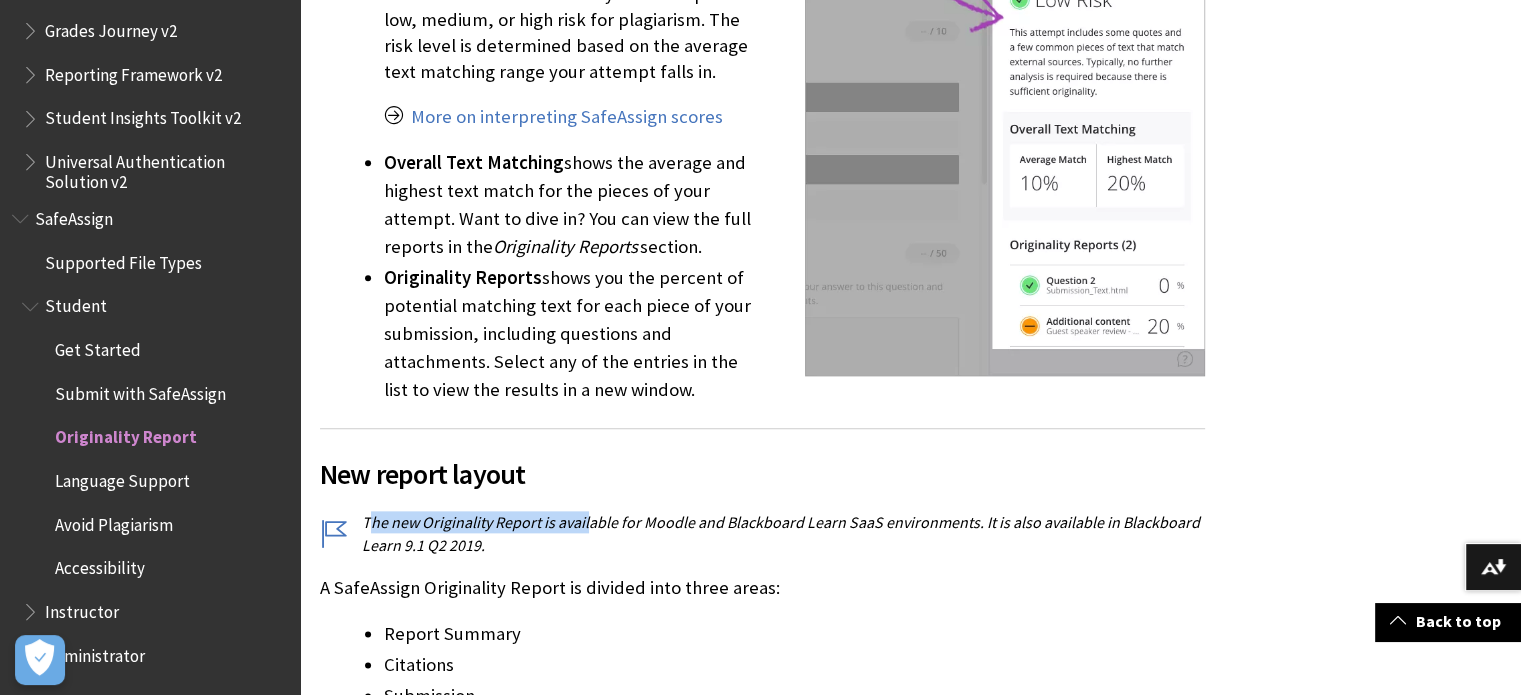 drag, startPoint x: 371, startPoint y: 496, endPoint x: 587, endPoint y: 492, distance: 216.03703 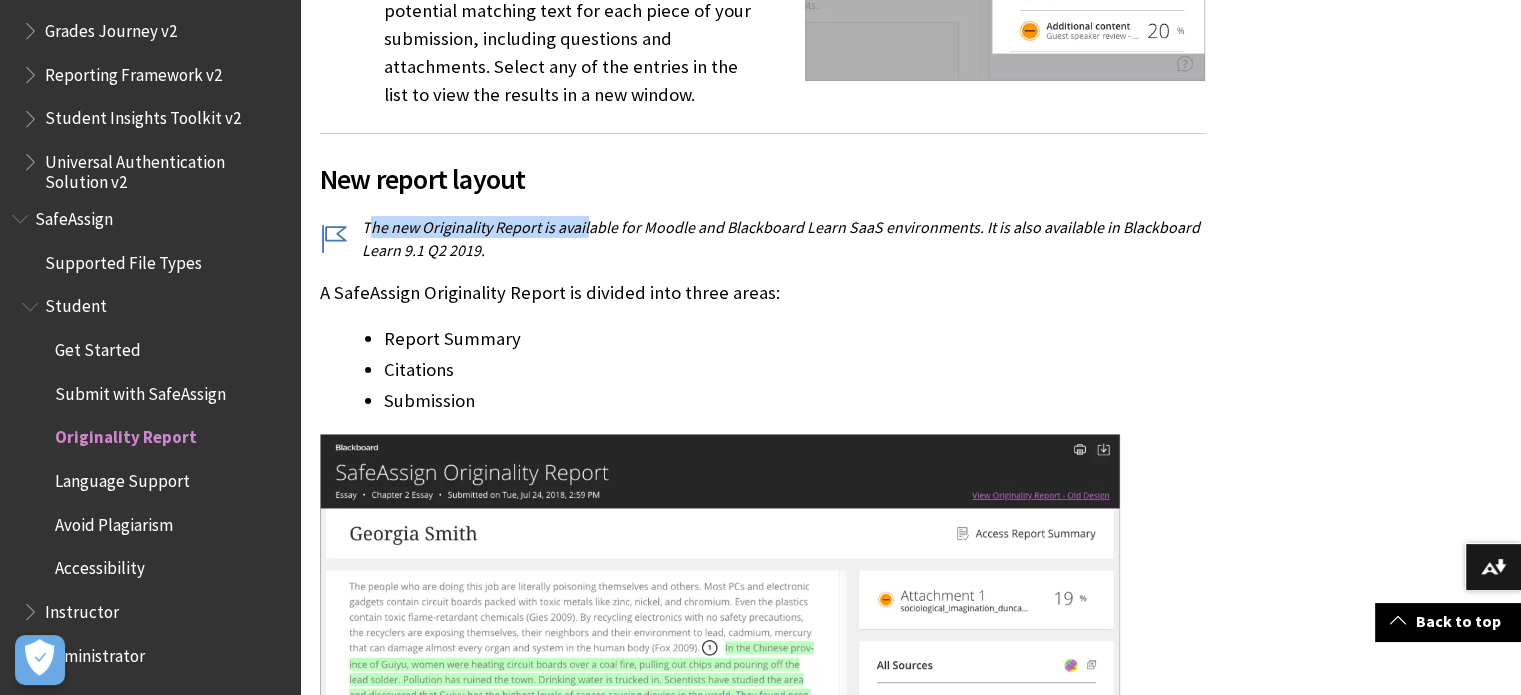 scroll, scrollTop: 2600, scrollLeft: 0, axis: vertical 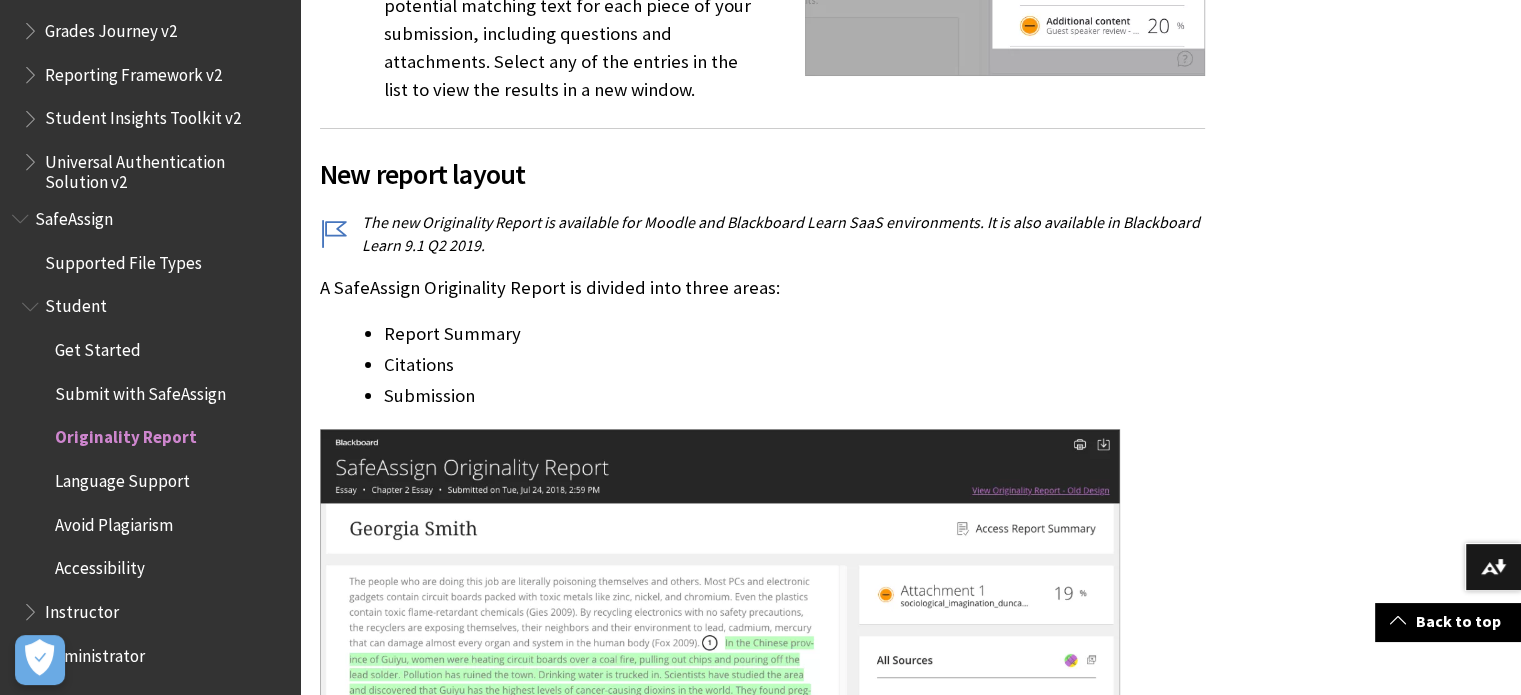 click on "A SafeAssign Originality Report is divided into three areas:" at bounding box center (762, 288) 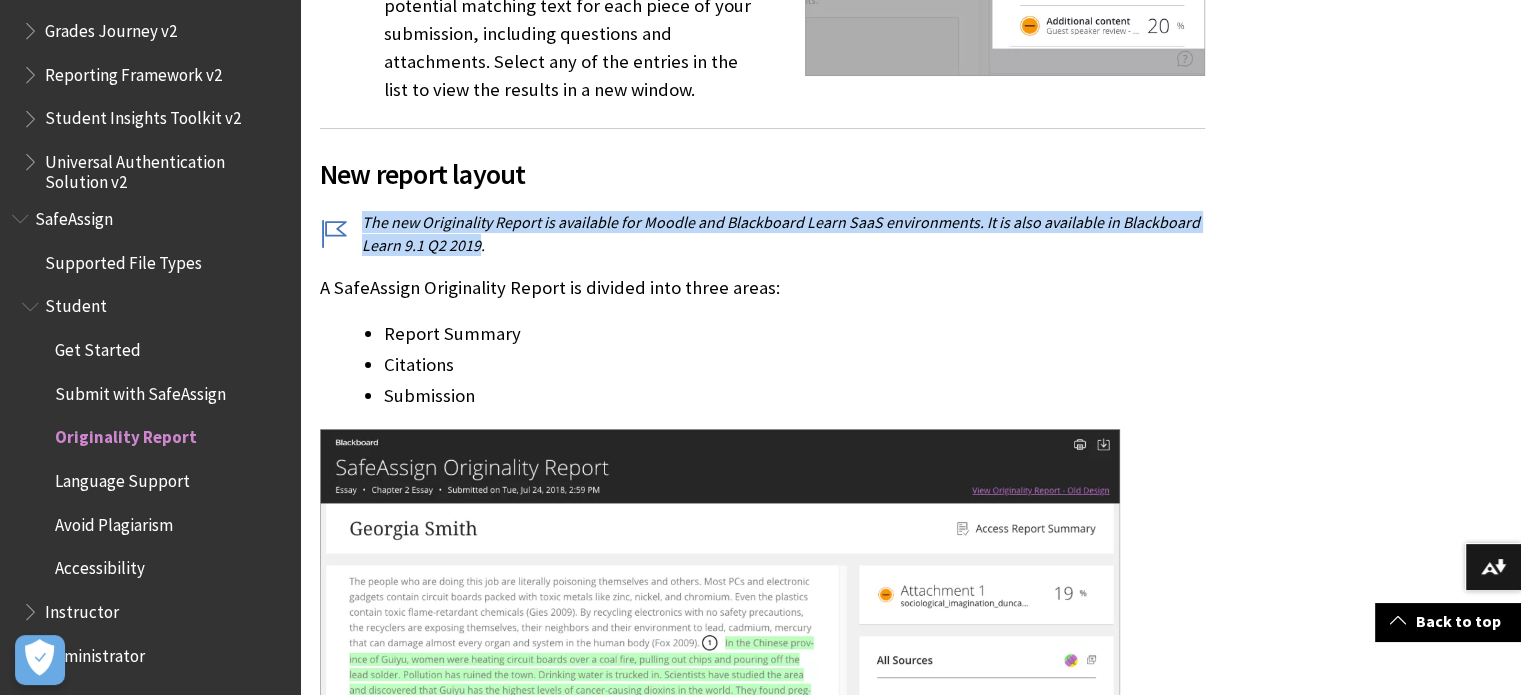 drag, startPoint x: 364, startPoint y: 195, endPoint x: 477, endPoint y: 215, distance: 114.75626 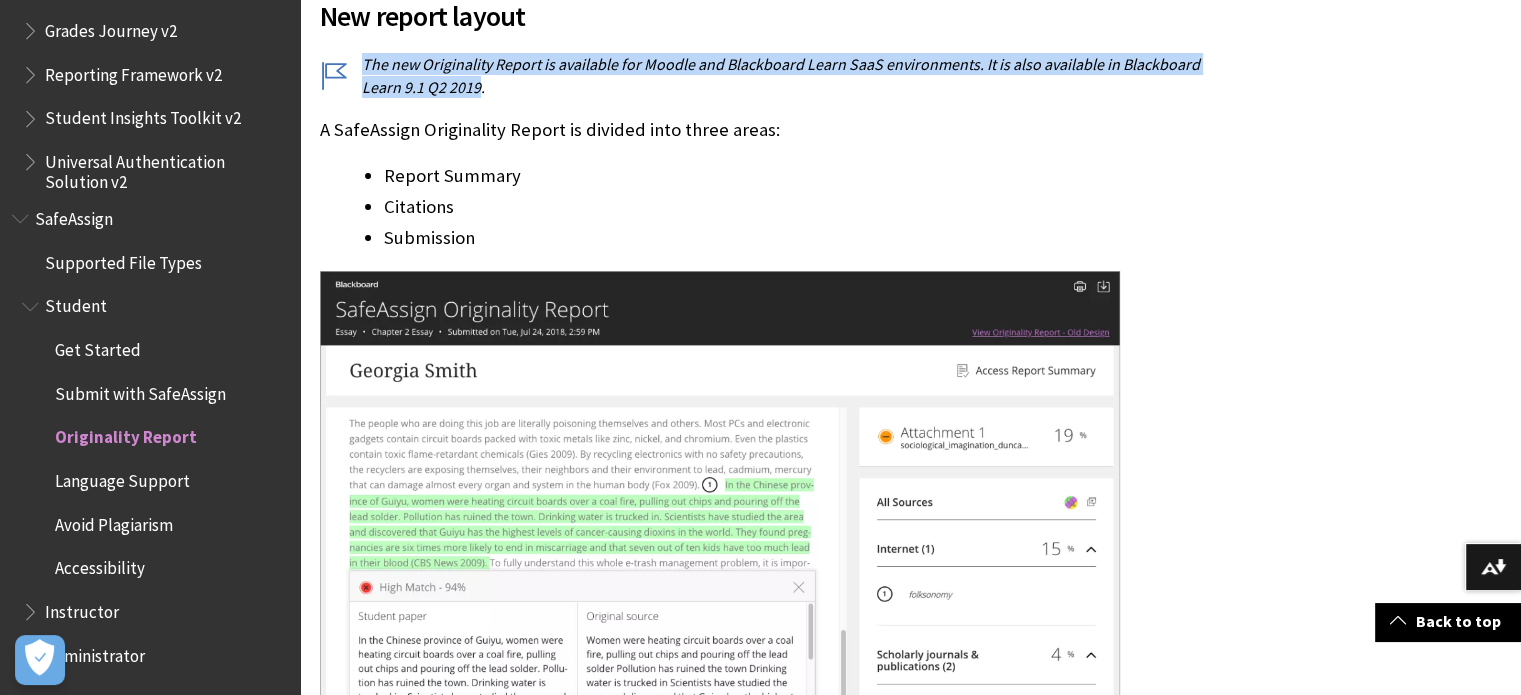 scroll, scrollTop: 2800, scrollLeft: 0, axis: vertical 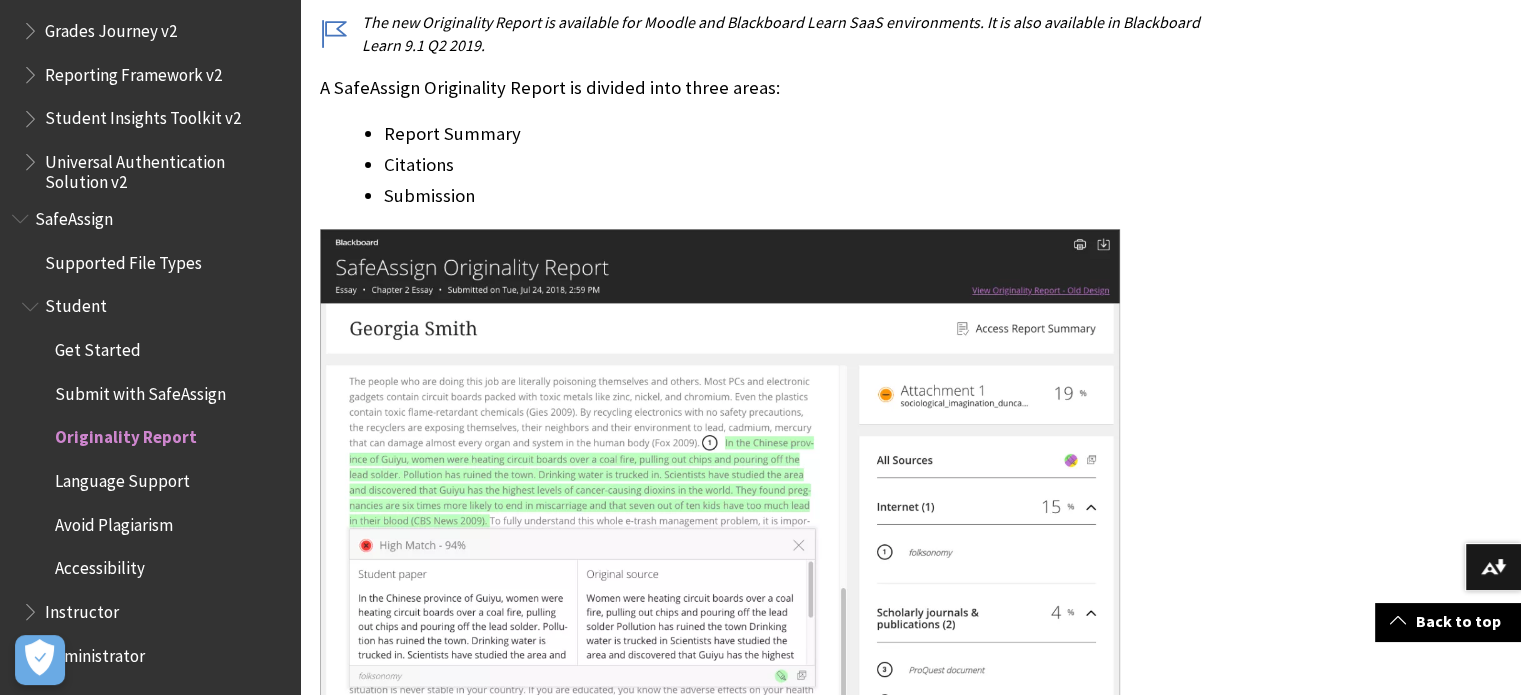 click on "A SafeAssign Originality Report provides detailed information about the matches found between your submitted paper and existing sources. Both instructors and students can use the report to review assignment submissions for originality and create identify opportunities to properly attribute sources rather than paraphrase. When instructors create an assessment and choose to use SafeAssign, they determine if students can see the results of the report. The report identifies all matching blocks of text. Instructors and students need to determine if the matching text is properly referenced. Investigating each match prevents detection errors due to differences in citing standards. The Originality Report displays the list of potential sources, and each source is highlighted in a different color. The report can display up to 30 colors to represent 30 different sources. ®  or iPhone ® . Original: Find the report" at bounding box center (762, 671) 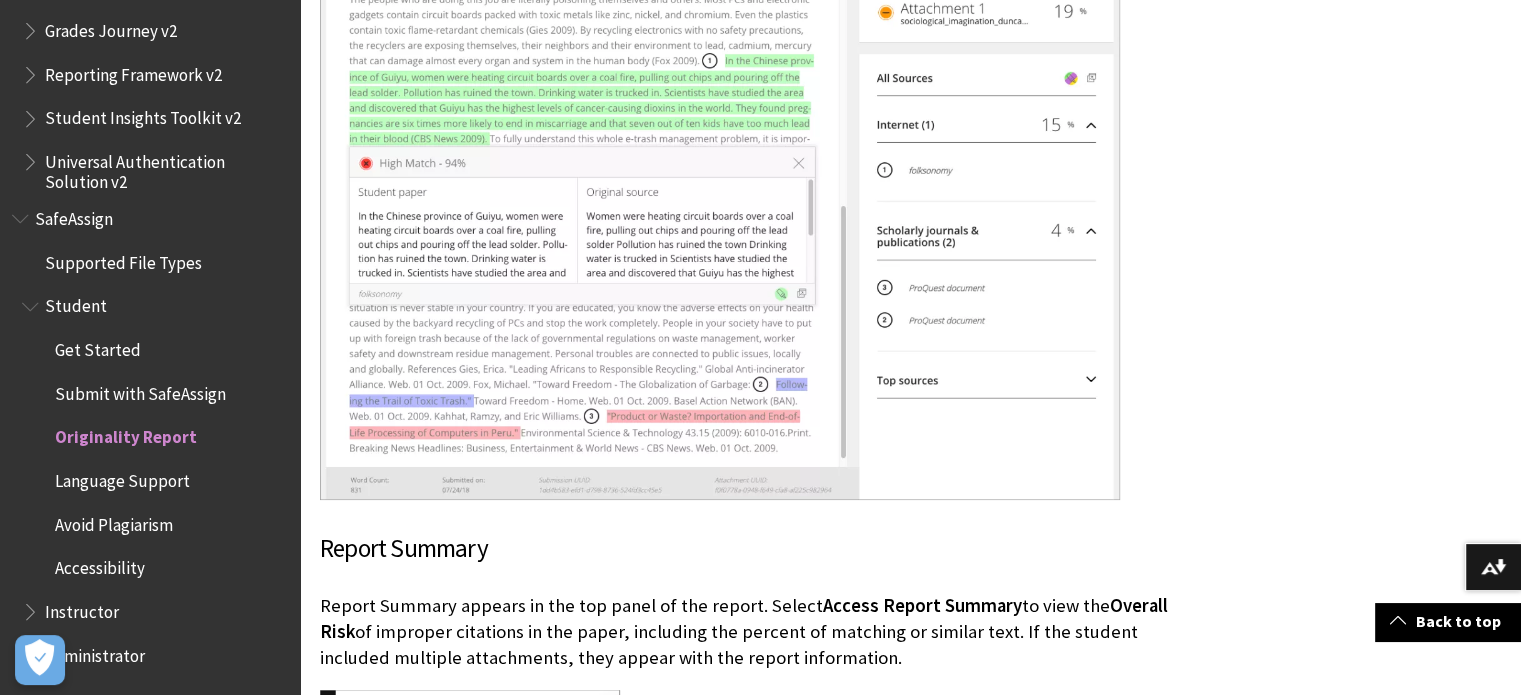 scroll, scrollTop: 3400, scrollLeft: 0, axis: vertical 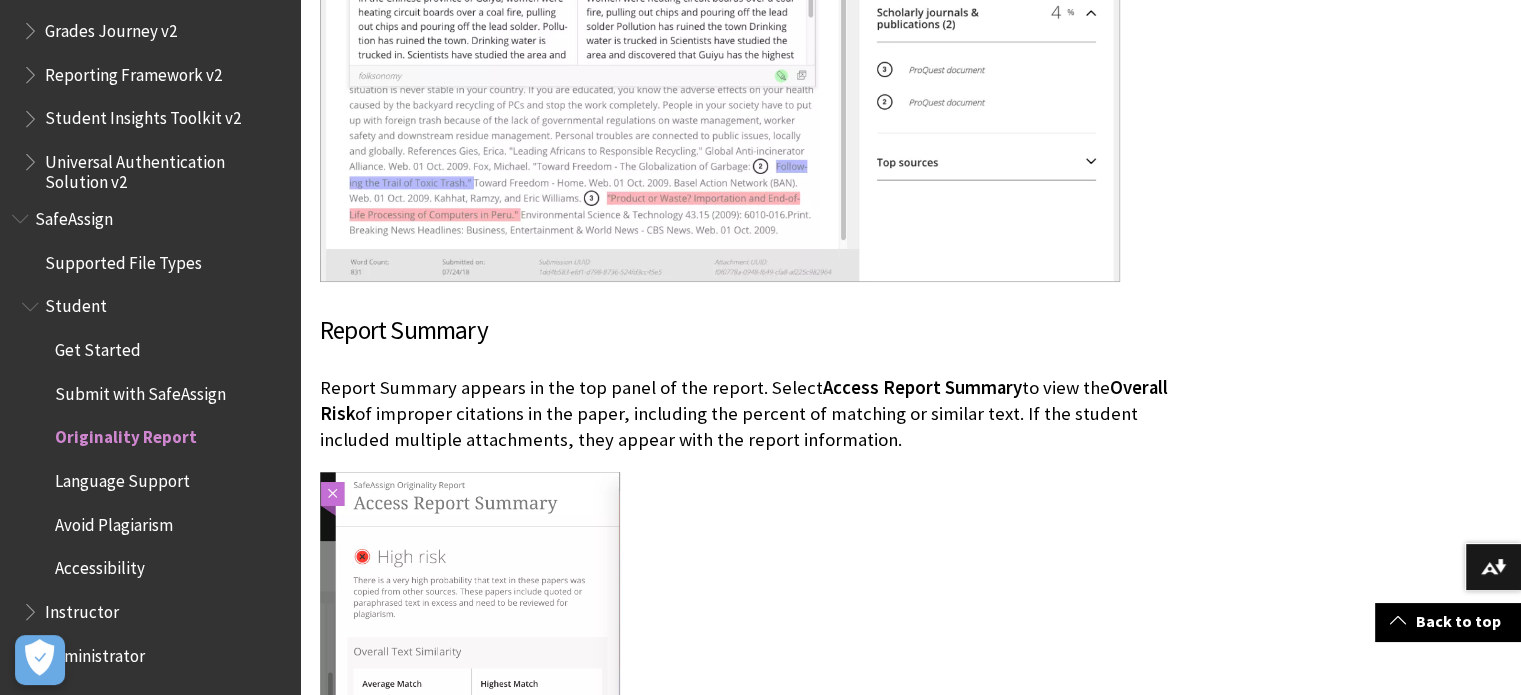 drag, startPoint x: 813, startPoint y: 416, endPoint x: 320, endPoint y: 370, distance: 495.1414 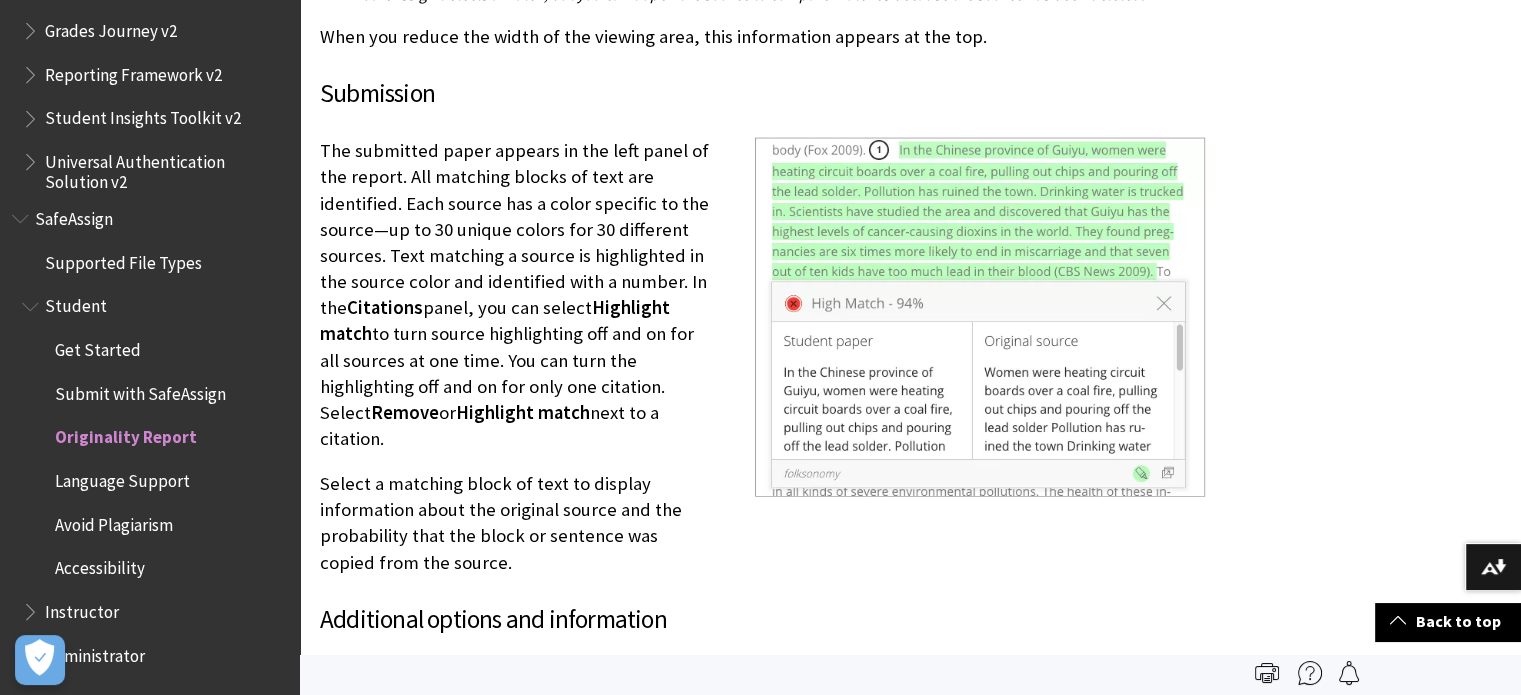 scroll, scrollTop: 4500, scrollLeft: 0, axis: vertical 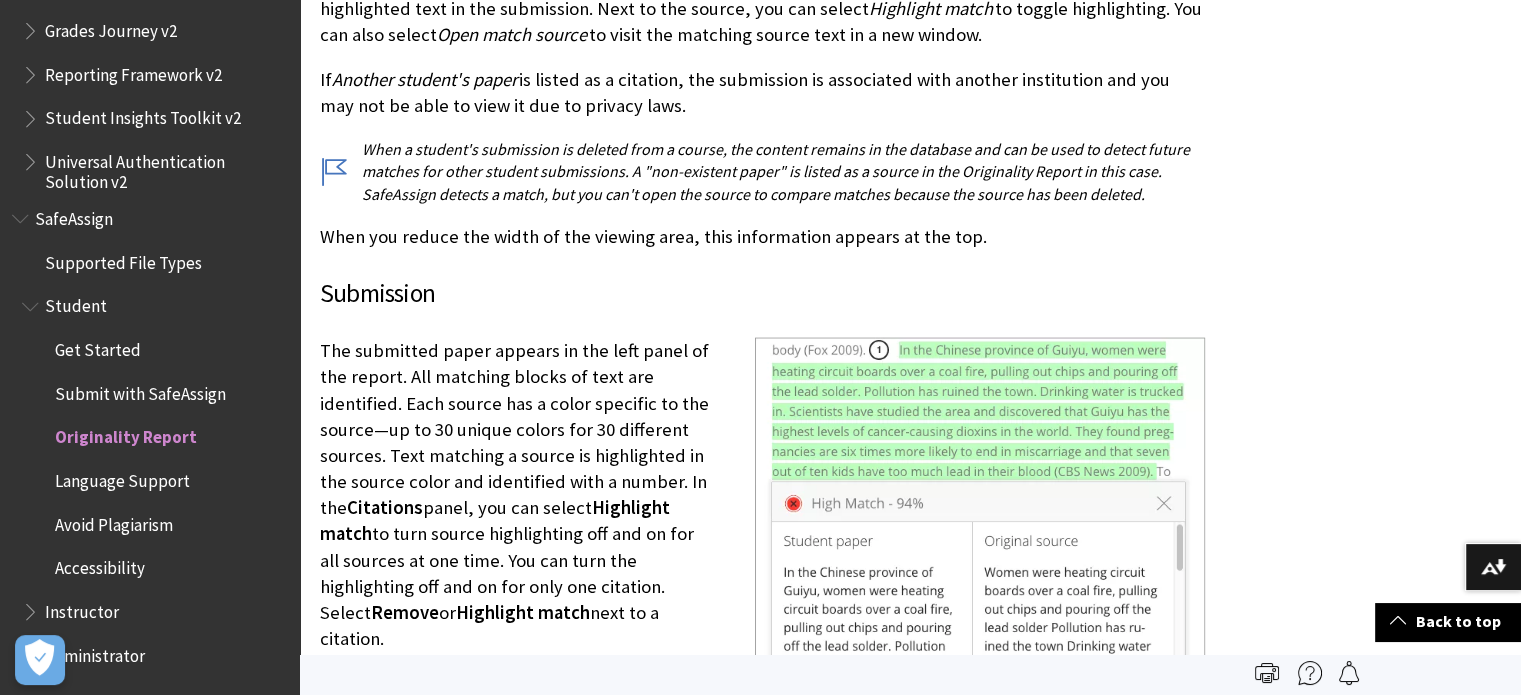 drag, startPoint x: 594, startPoint y: 591, endPoint x: 319, endPoint y: 319, distance: 386.7932 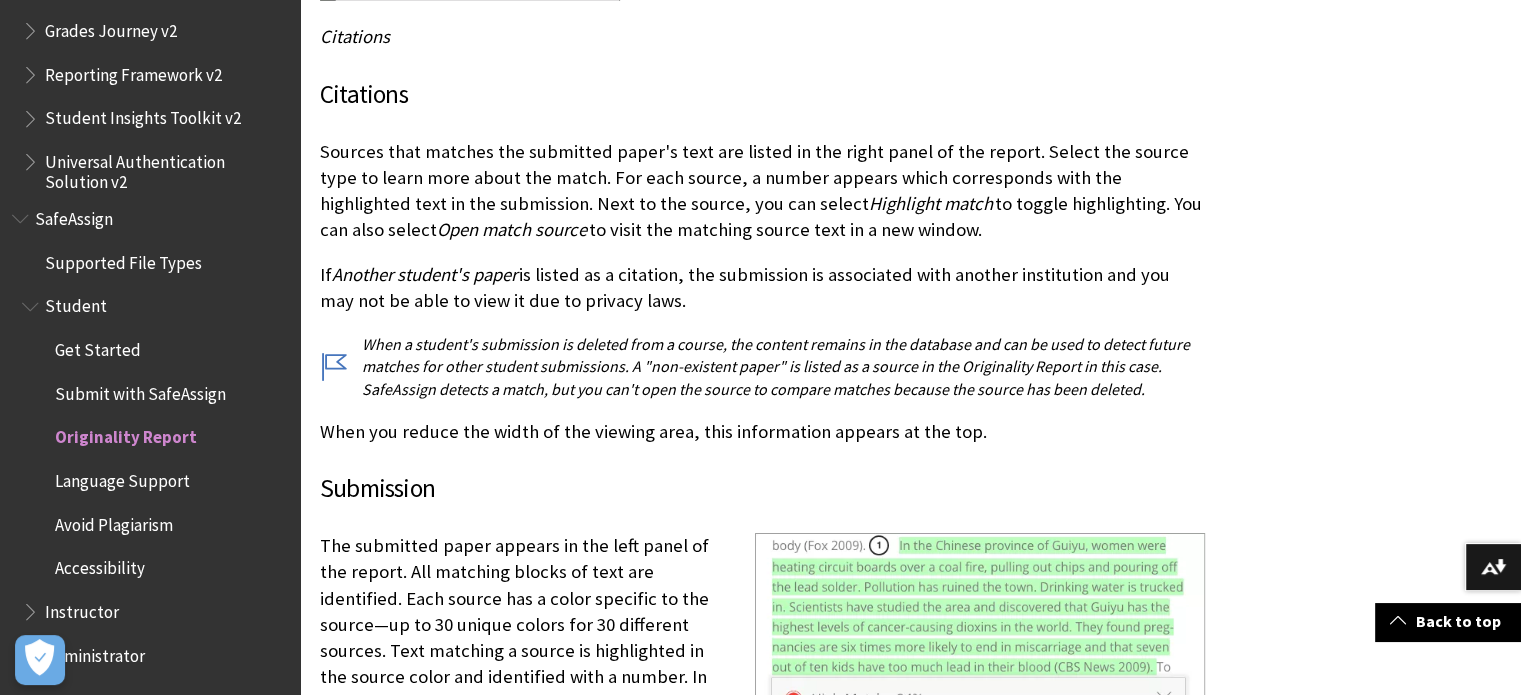 scroll, scrollTop: 4400, scrollLeft: 0, axis: vertical 